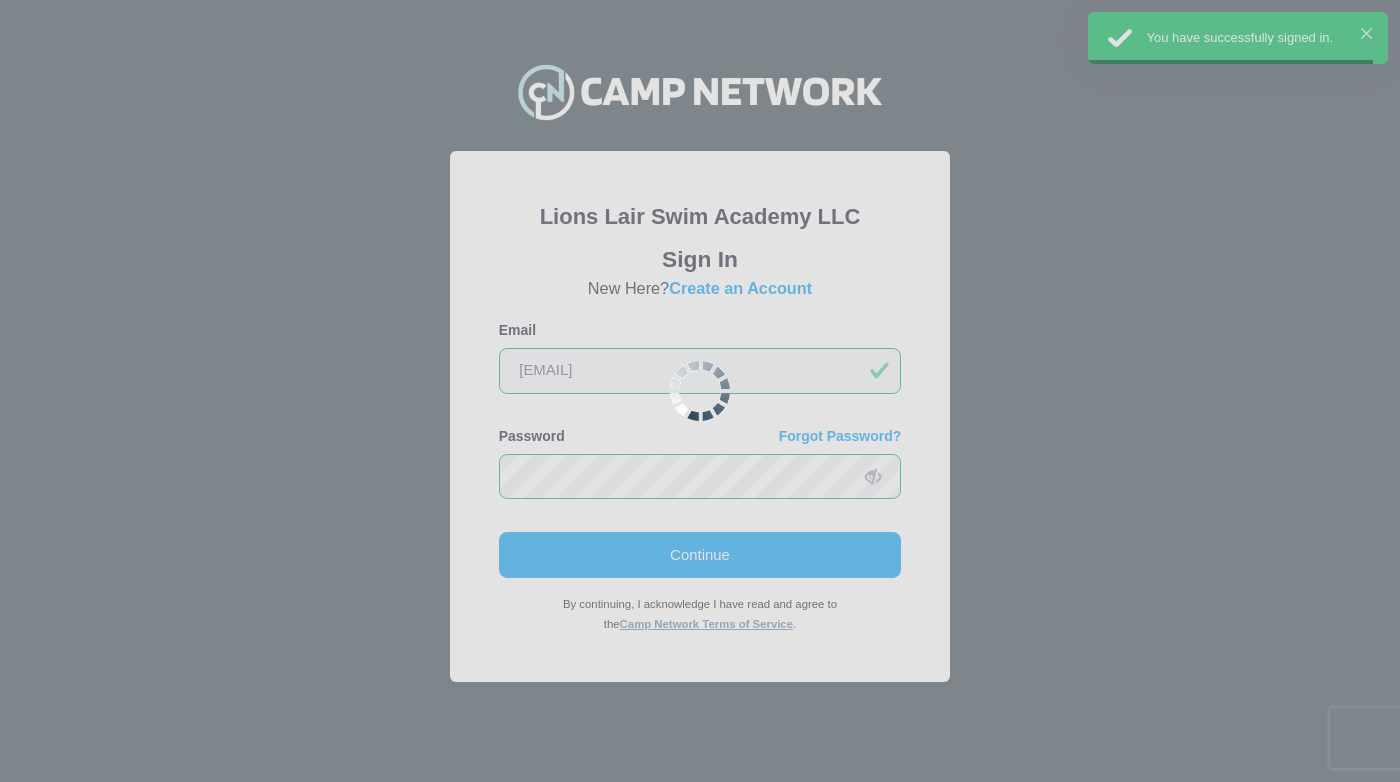 scroll, scrollTop: 0, scrollLeft: 0, axis: both 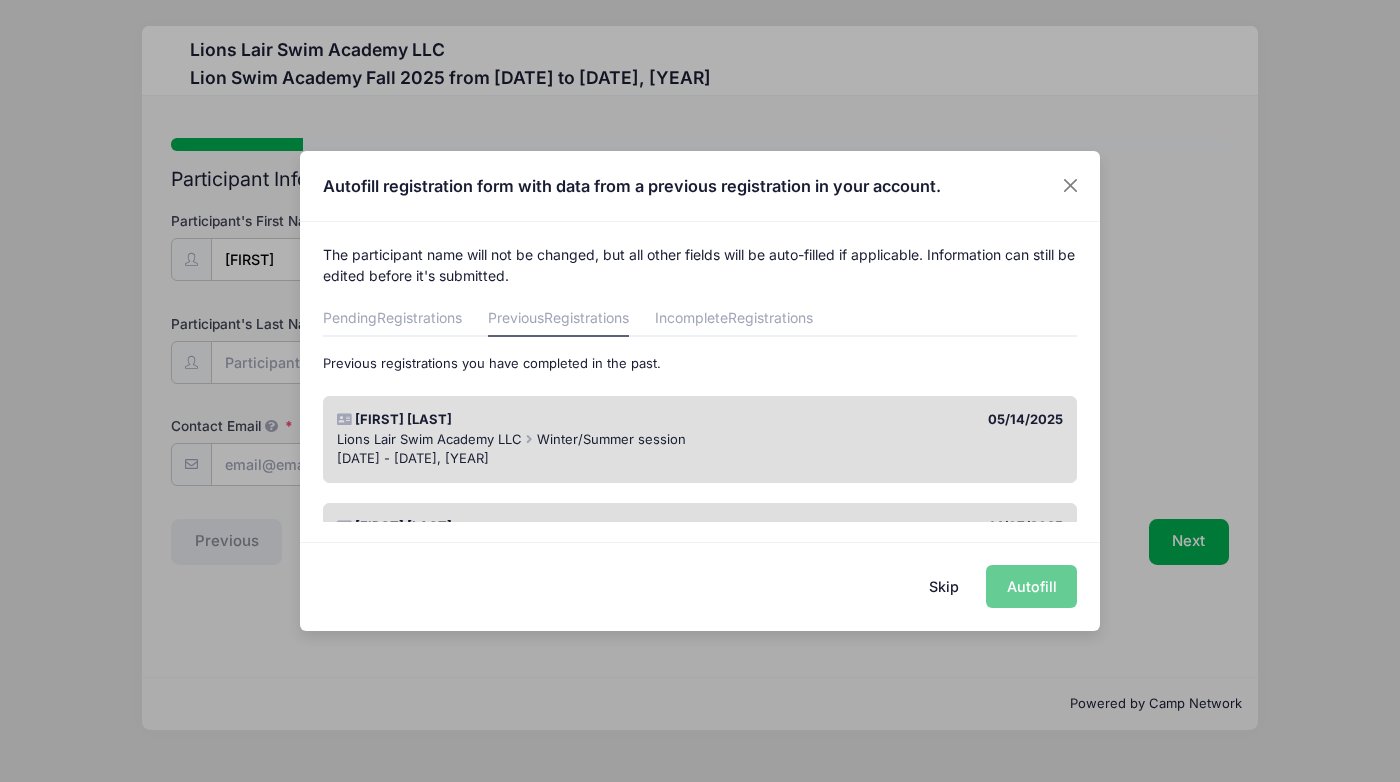 click on "[FIRST] [LAST]" at bounding box center [513, 420] 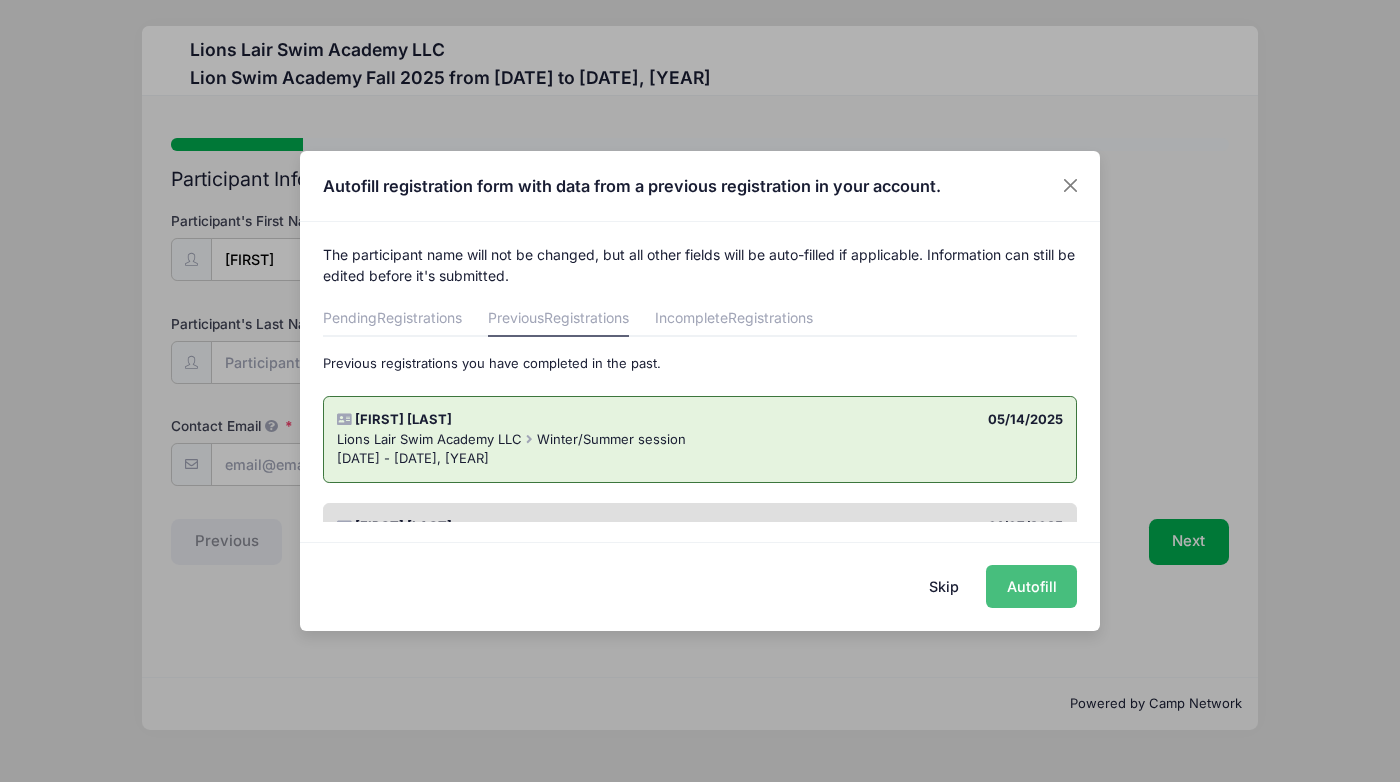 click on "Autofill" at bounding box center (1031, 586) 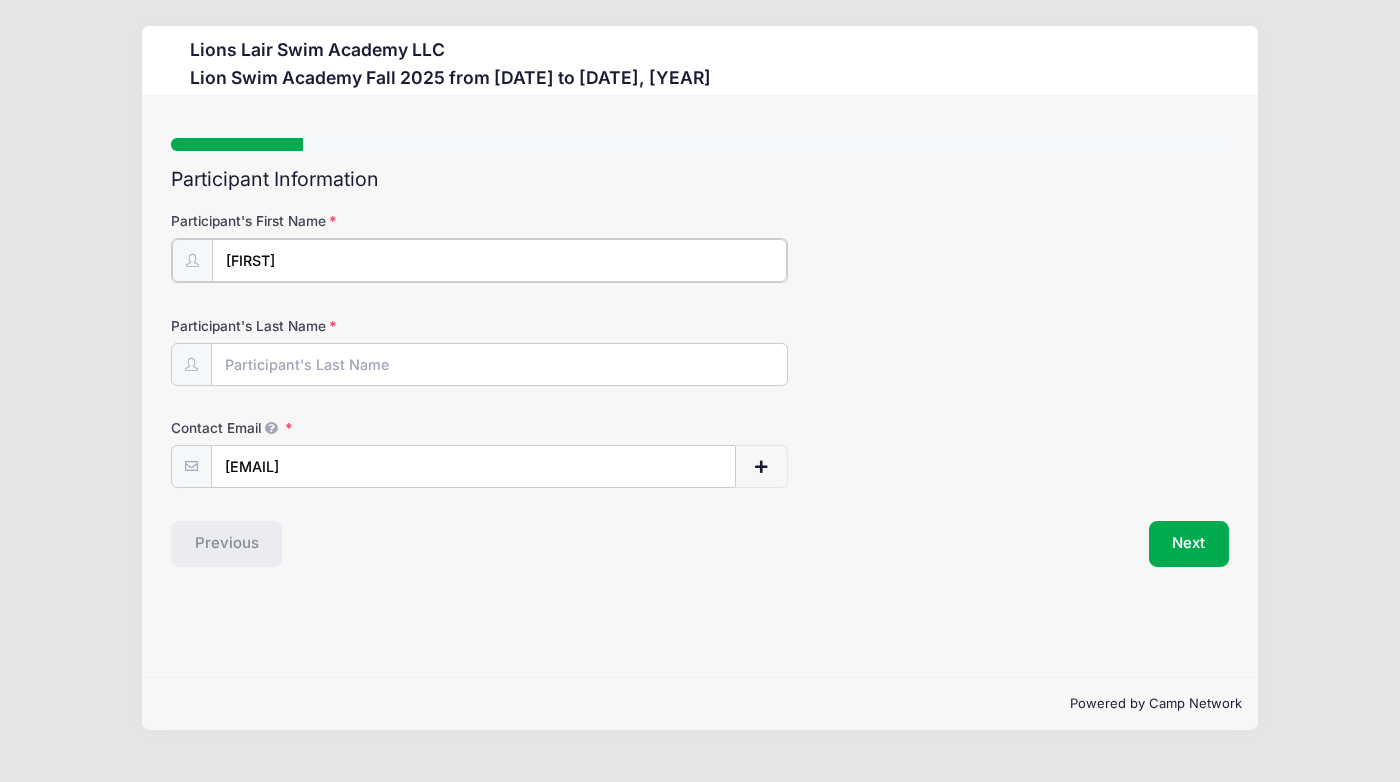 click on "[FIRST]" at bounding box center [499, 260] 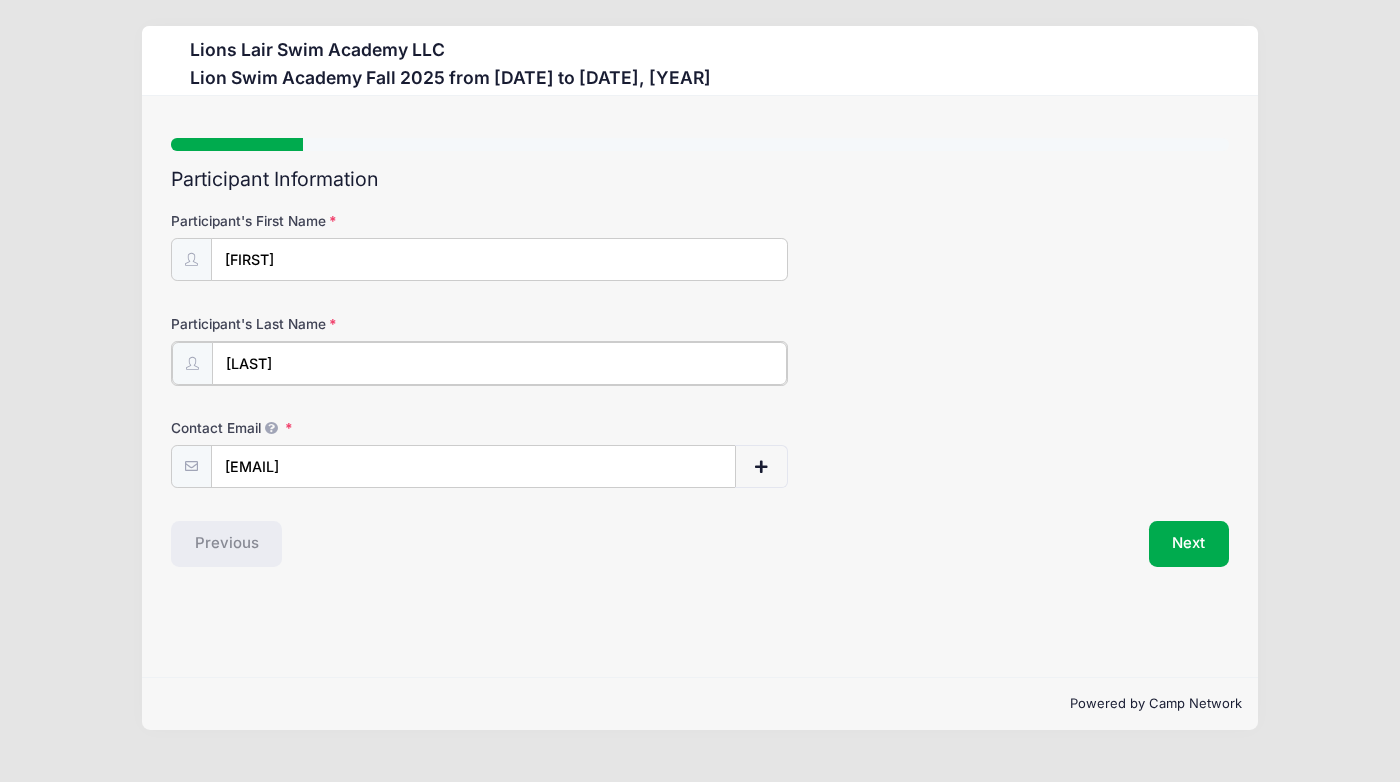 type on "[LAST]" 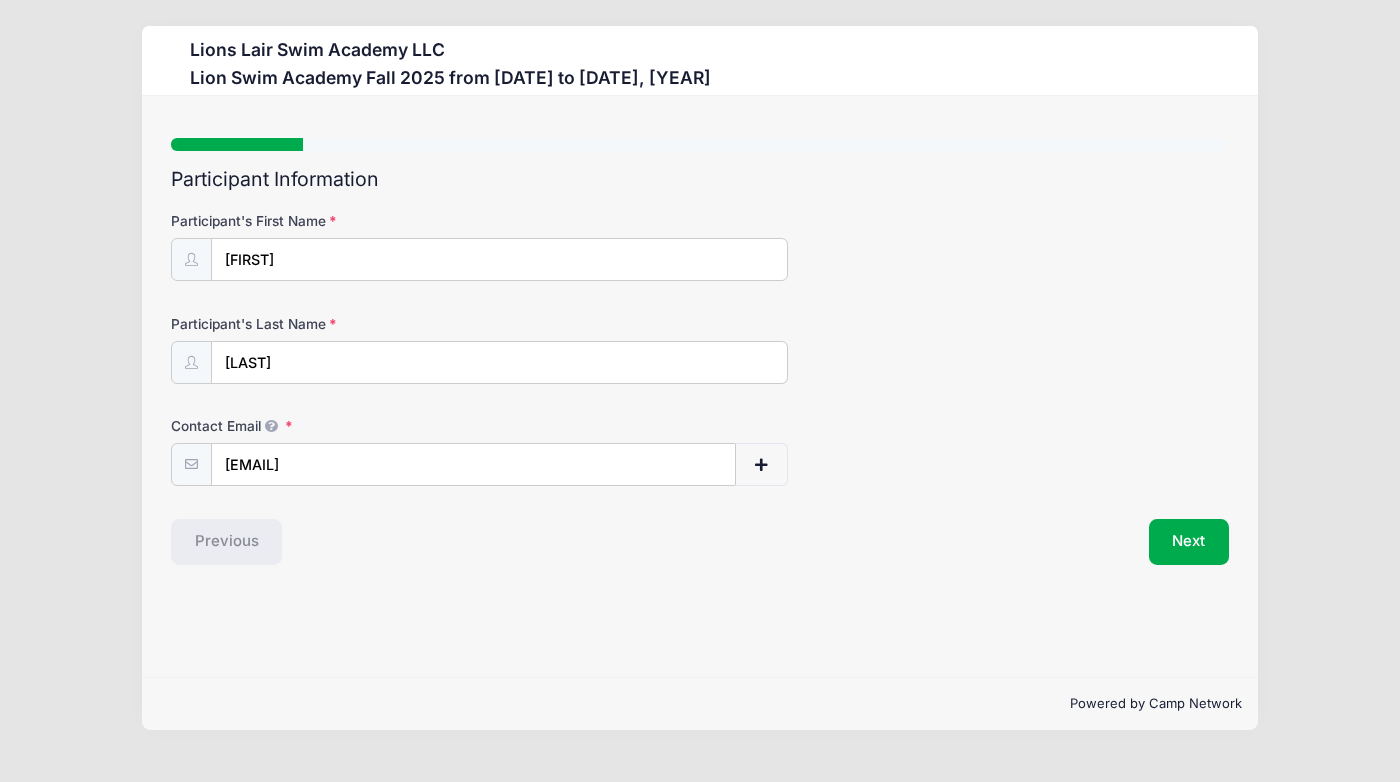 click on "Step  1 /7
Step 1
Step 2
Step 3
Step 4
Step 5
Policies
Extra Items
Summary
Participant Information
Participant's First Name
[FIRST]
Participant's Last Name
[LAST] [LAST]   Next" at bounding box center (700, 386) 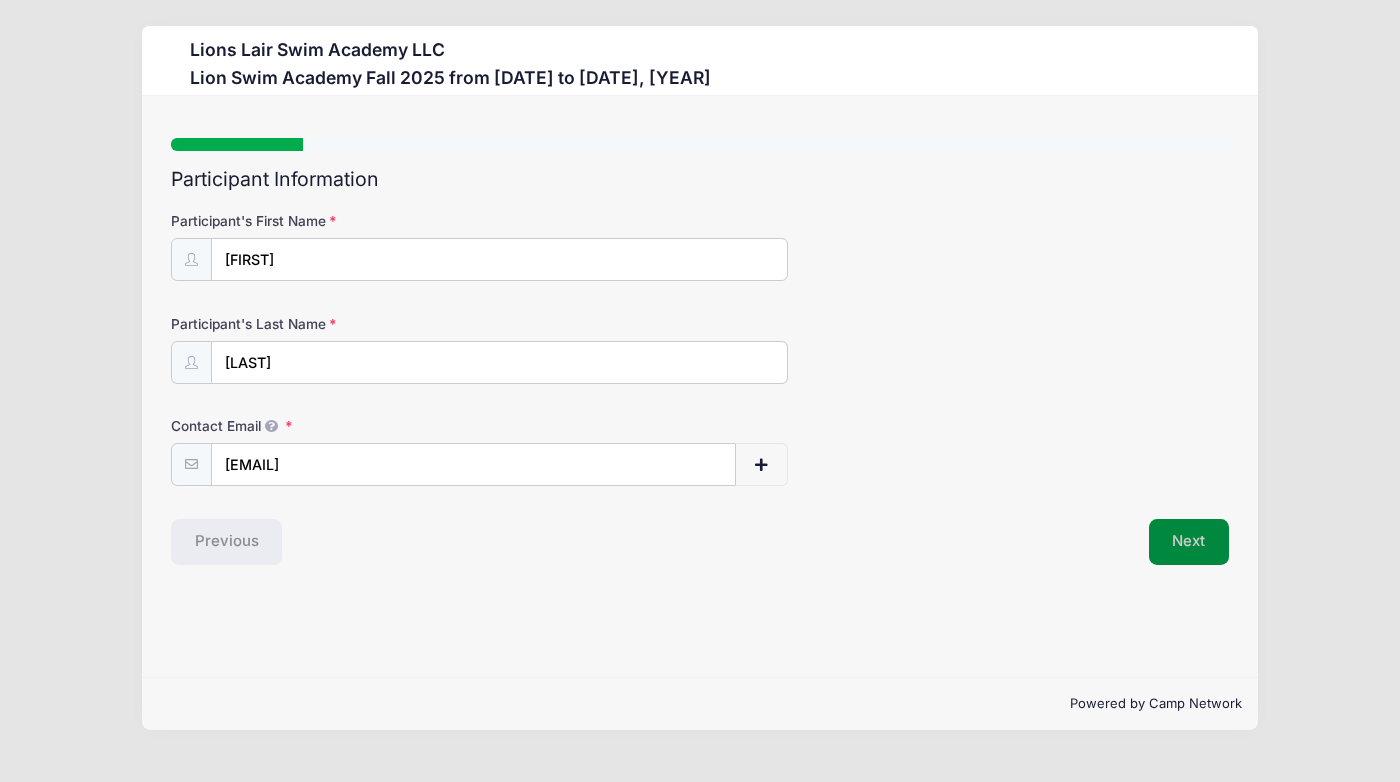click on "Next" at bounding box center (1189, 542) 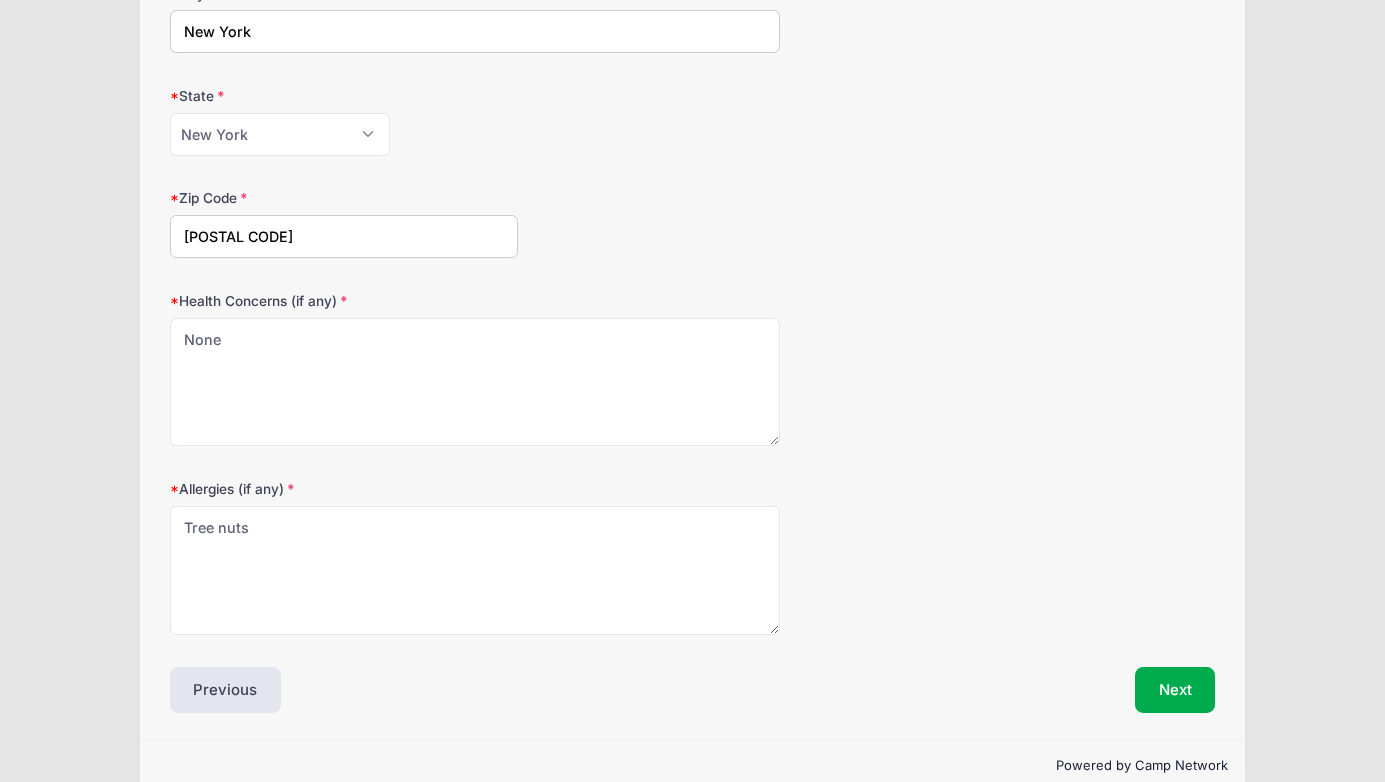 scroll, scrollTop: 776, scrollLeft: 0, axis: vertical 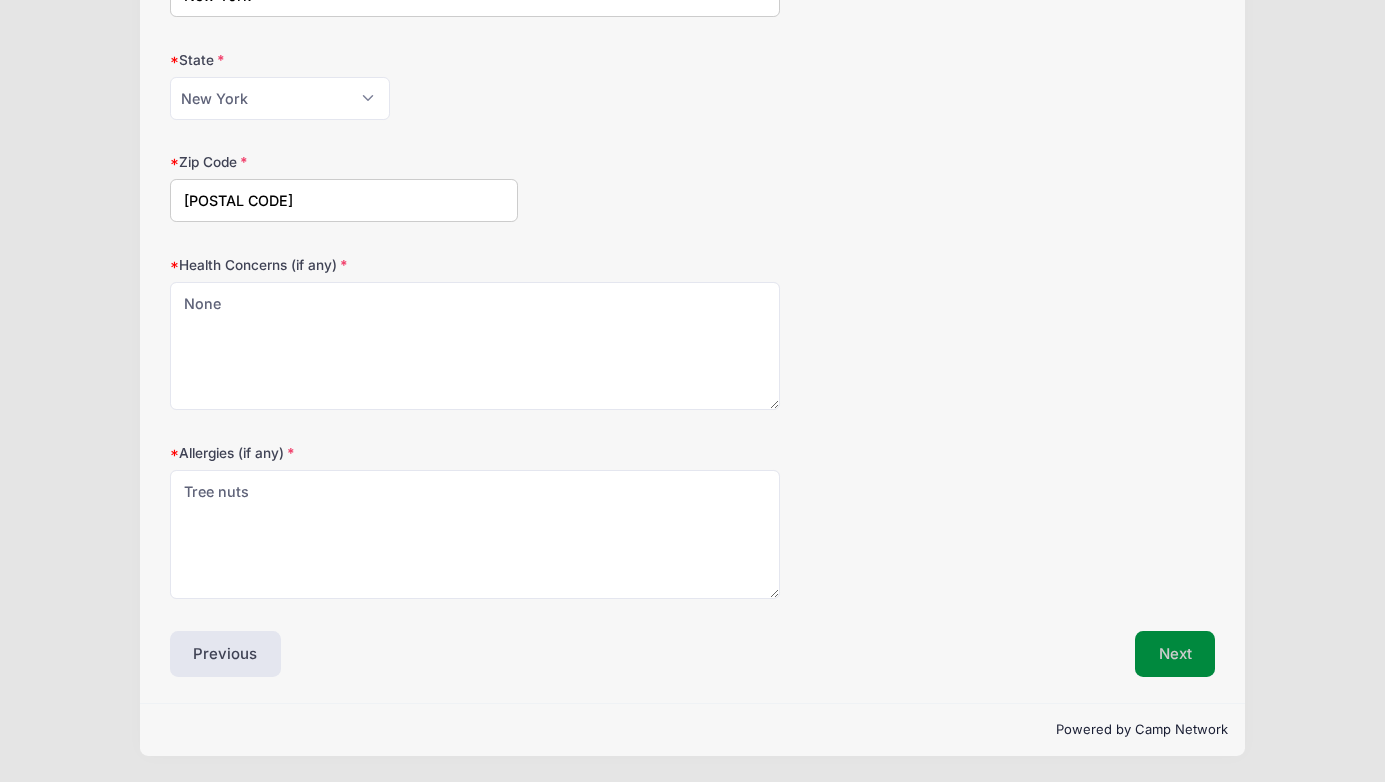 click on "Next" at bounding box center (1175, 654) 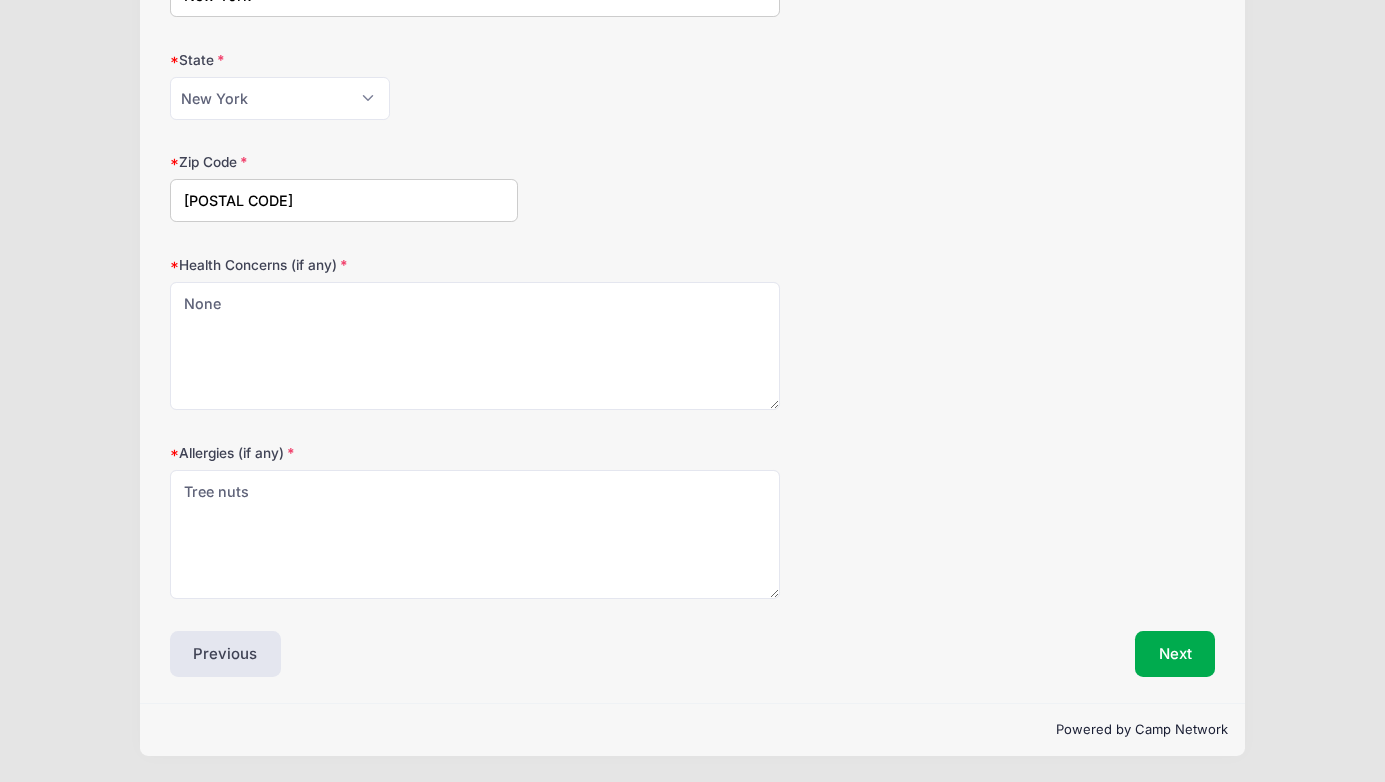 scroll, scrollTop: 0, scrollLeft: 0, axis: both 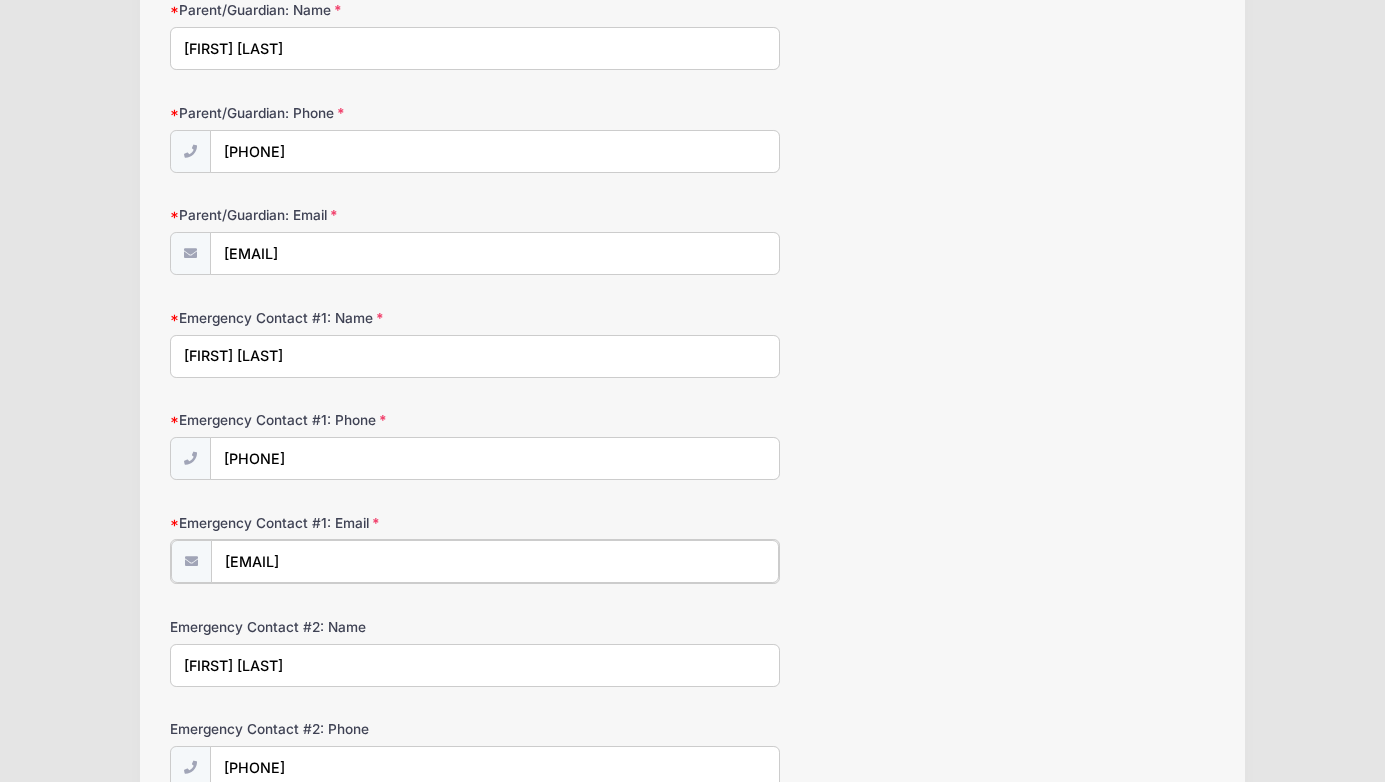 drag, startPoint x: 230, startPoint y: 561, endPoint x: 218, endPoint y: 561, distance: 12 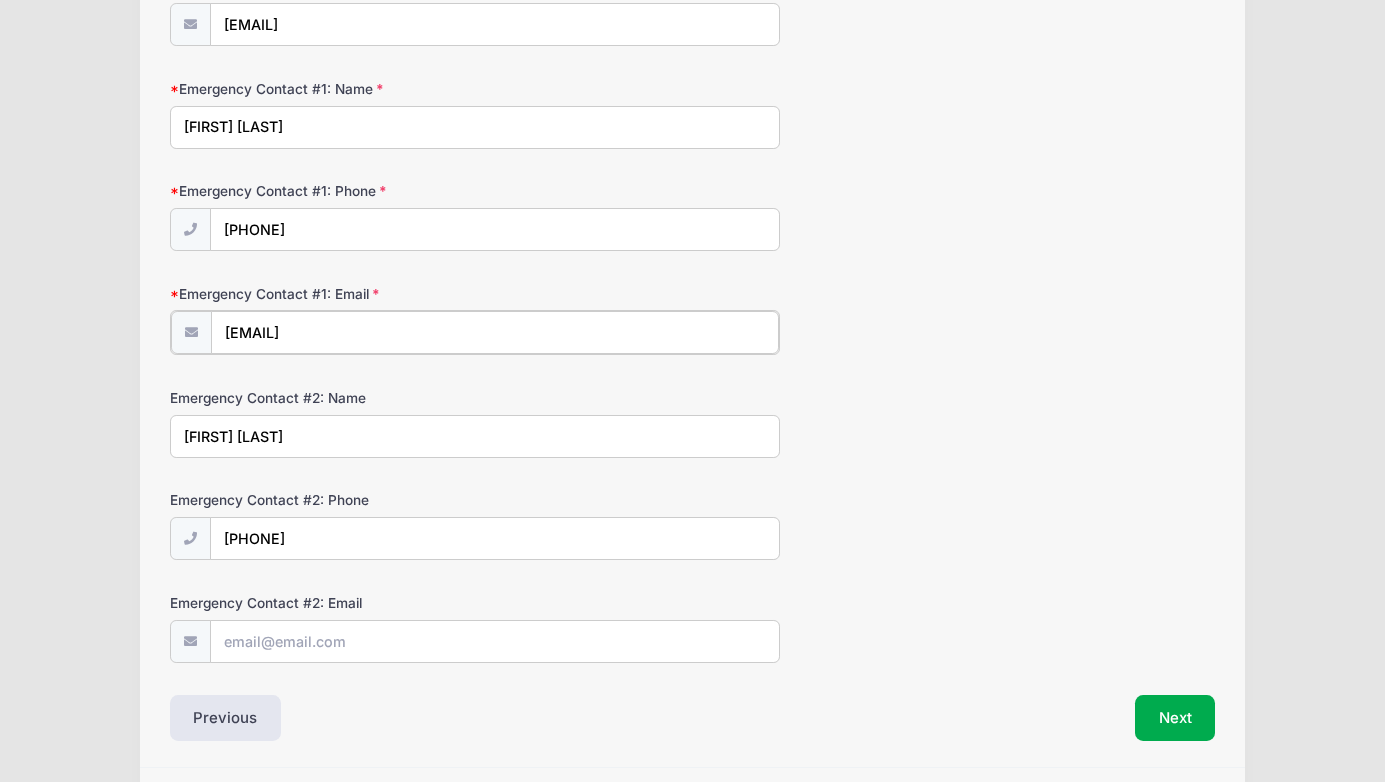 scroll, scrollTop: 504, scrollLeft: 0, axis: vertical 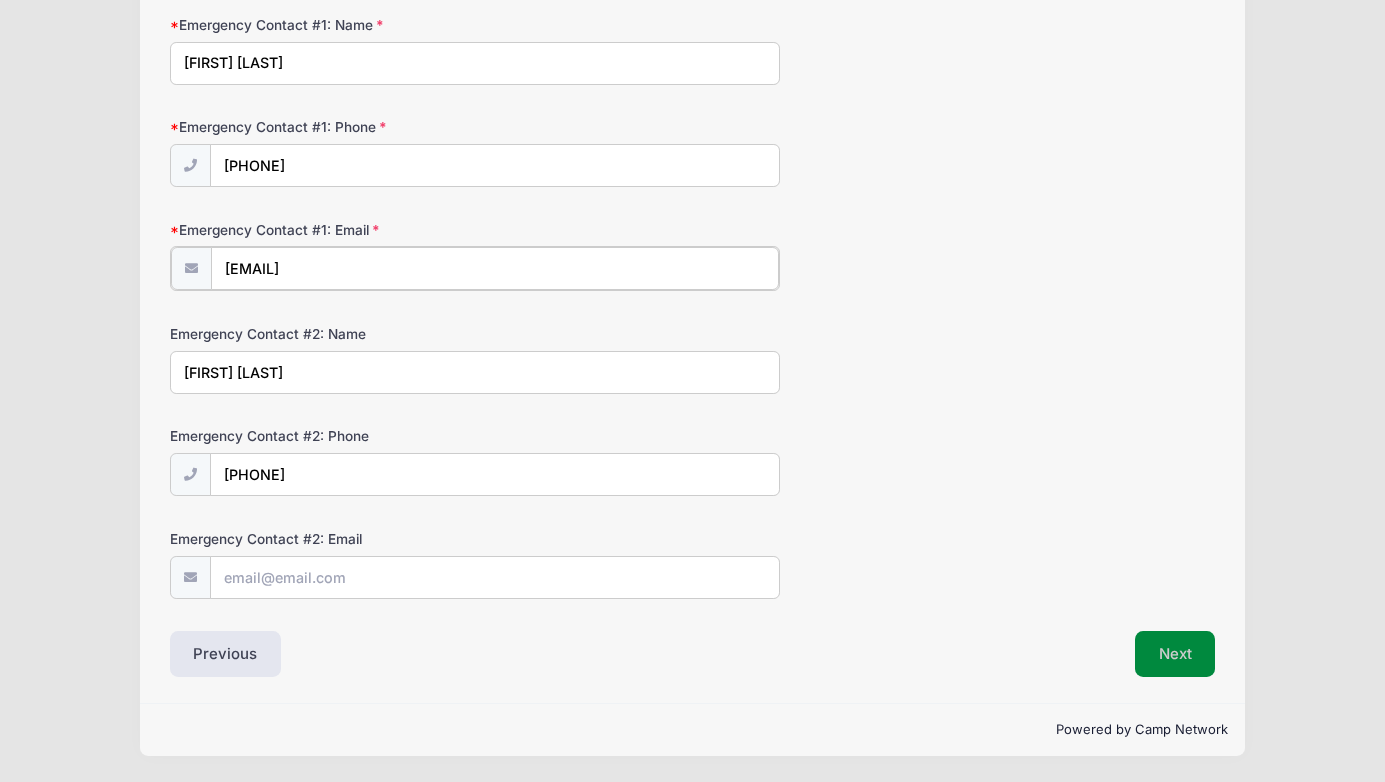 type on "[EMAIL]" 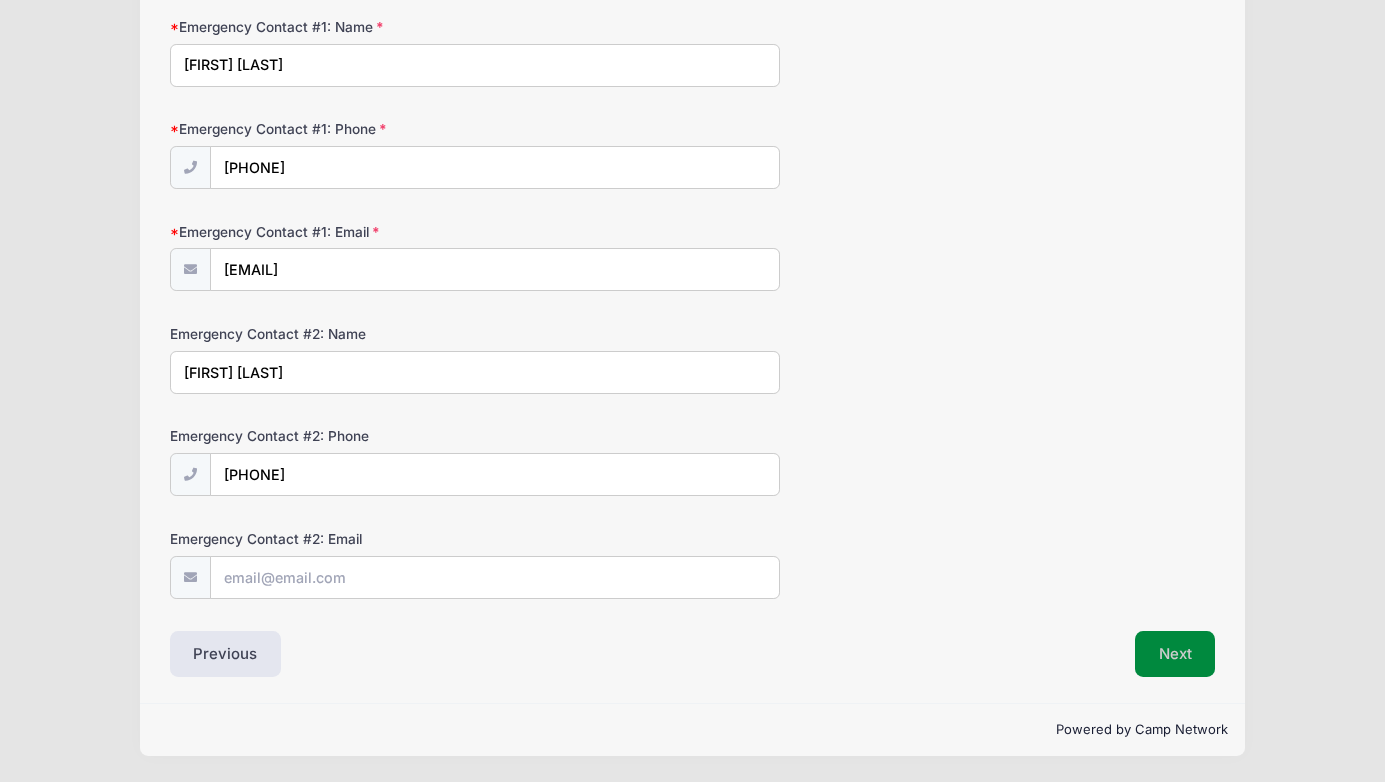 click on "Next" at bounding box center (1175, 654) 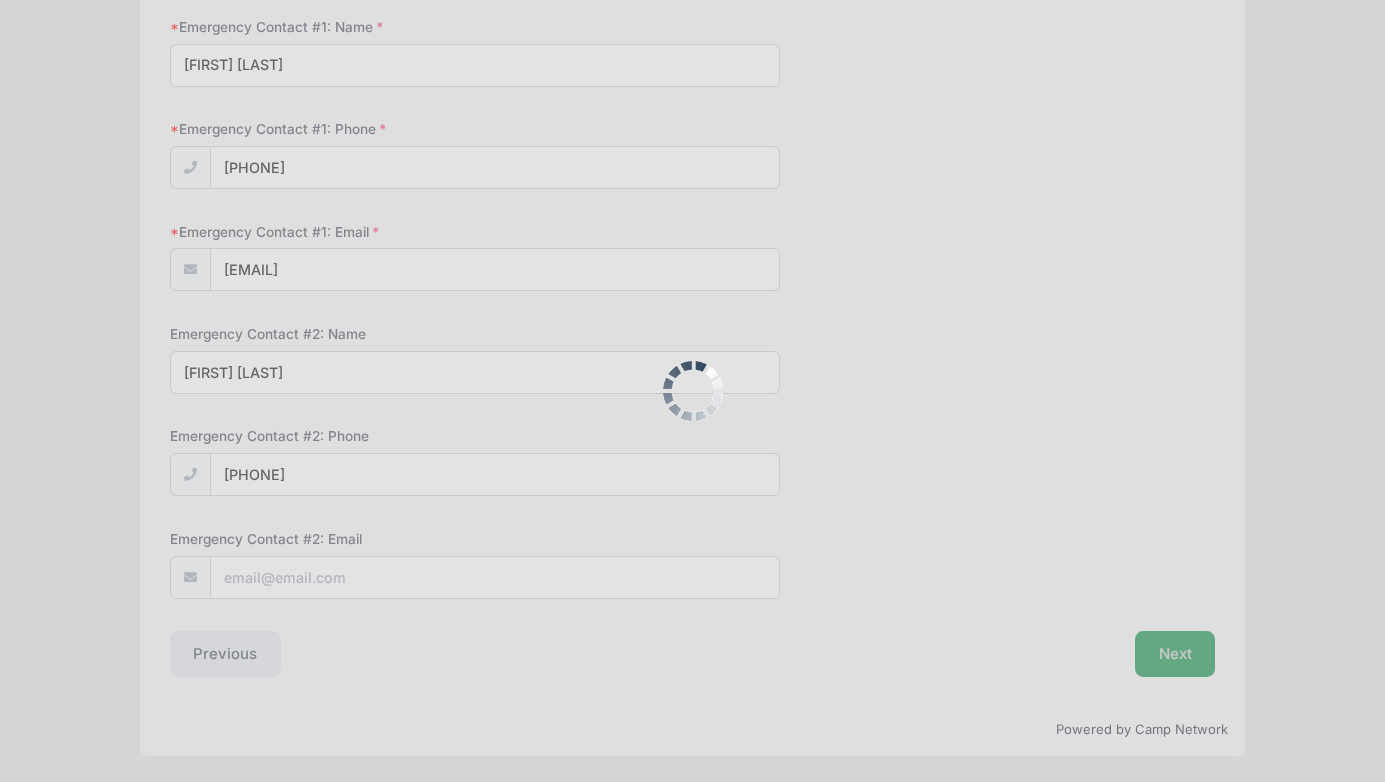 scroll, scrollTop: 393, scrollLeft: 0, axis: vertical 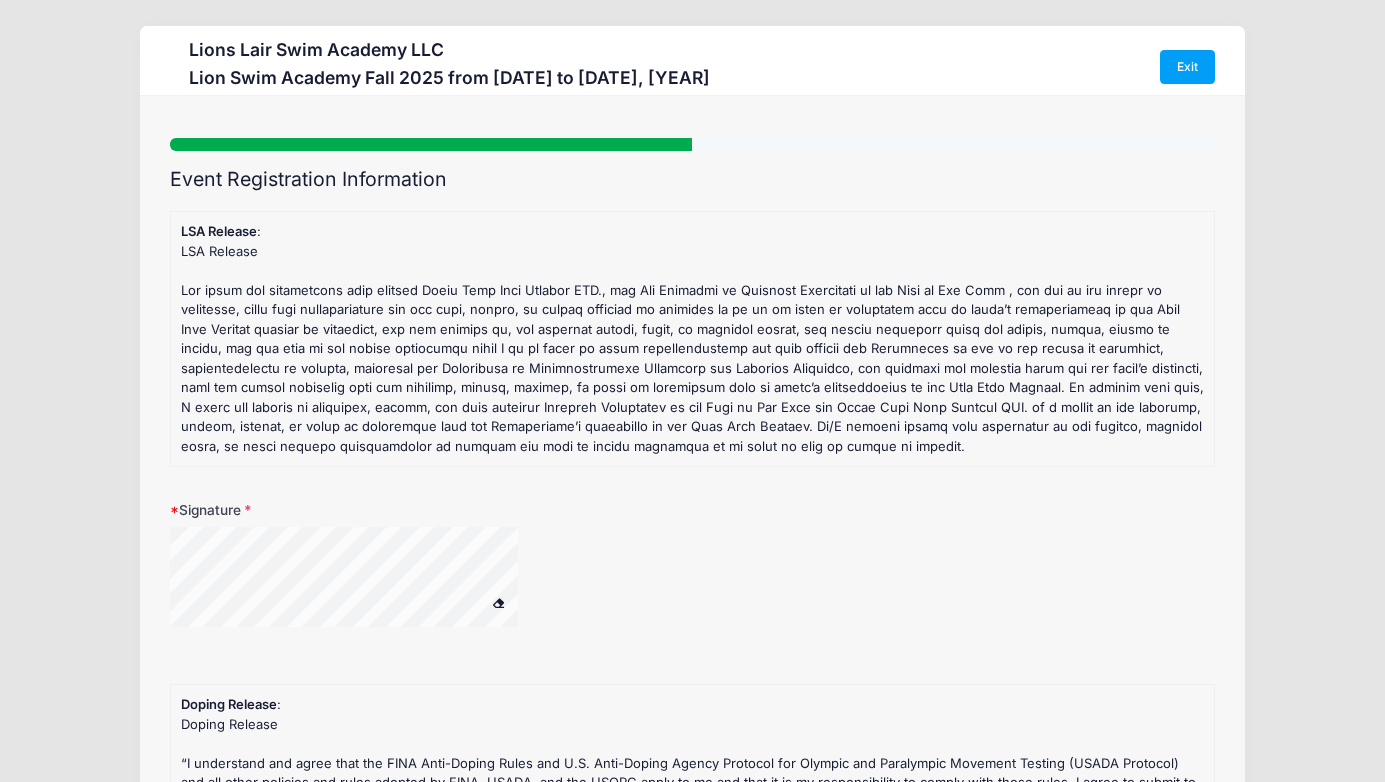 click at bounding box center [498, 602] 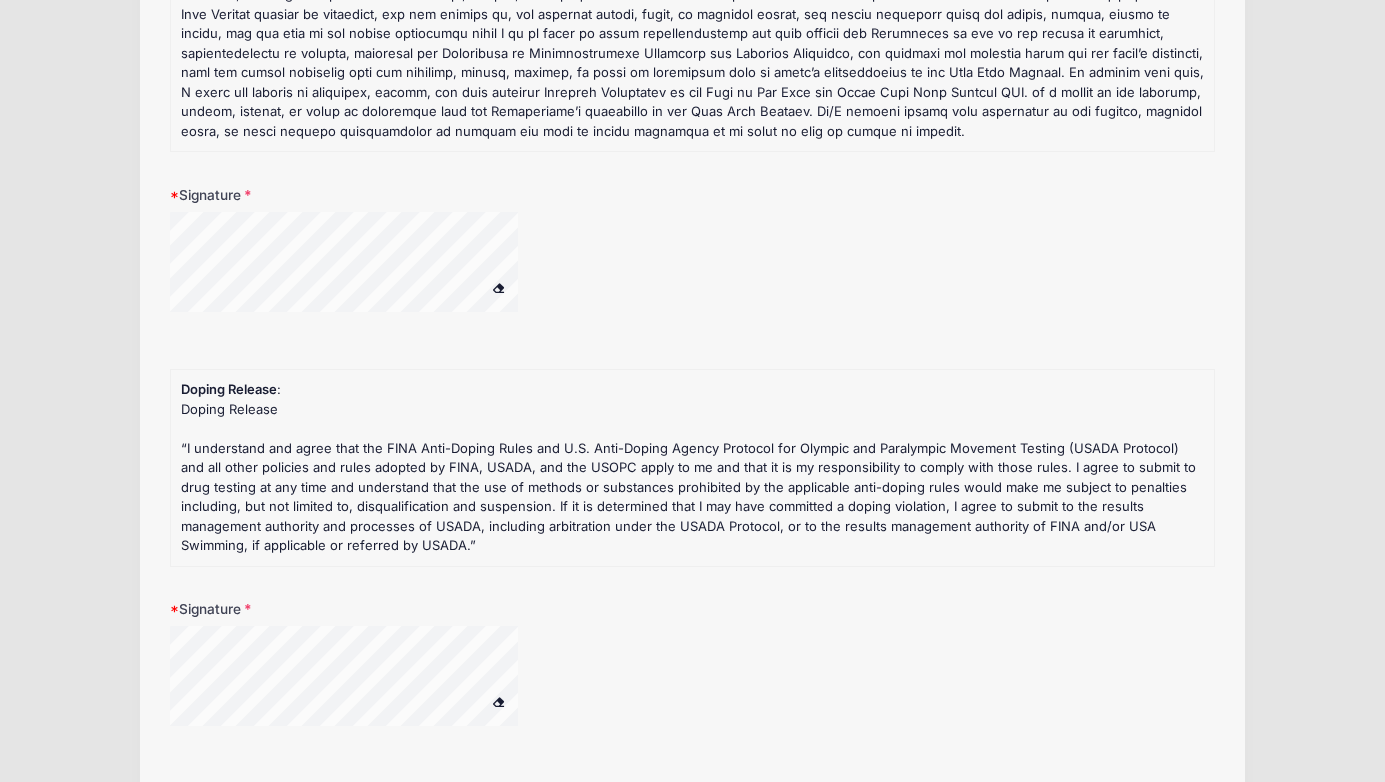 scroll, scrollTop: 338, scrollLeft: 0, axis: vertical 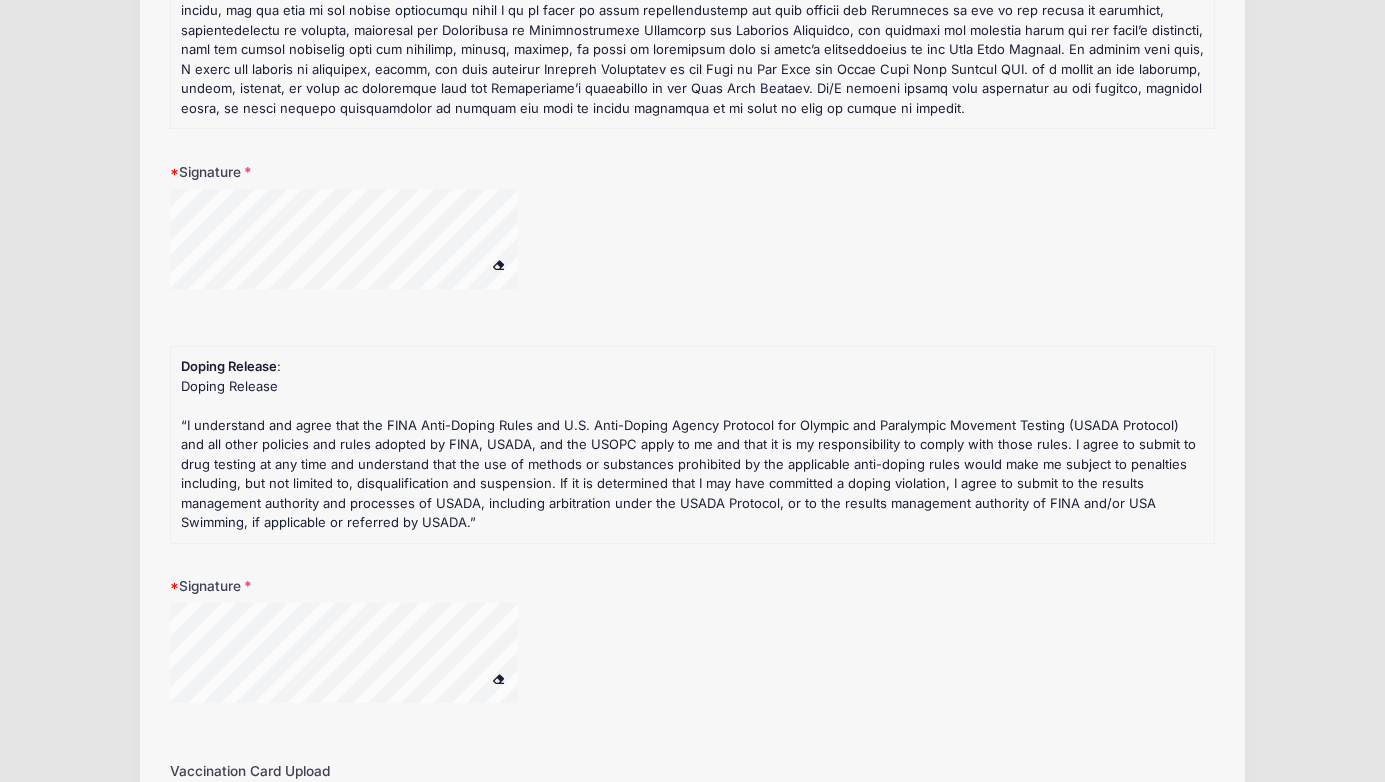 click at bounding box center (498, 678) 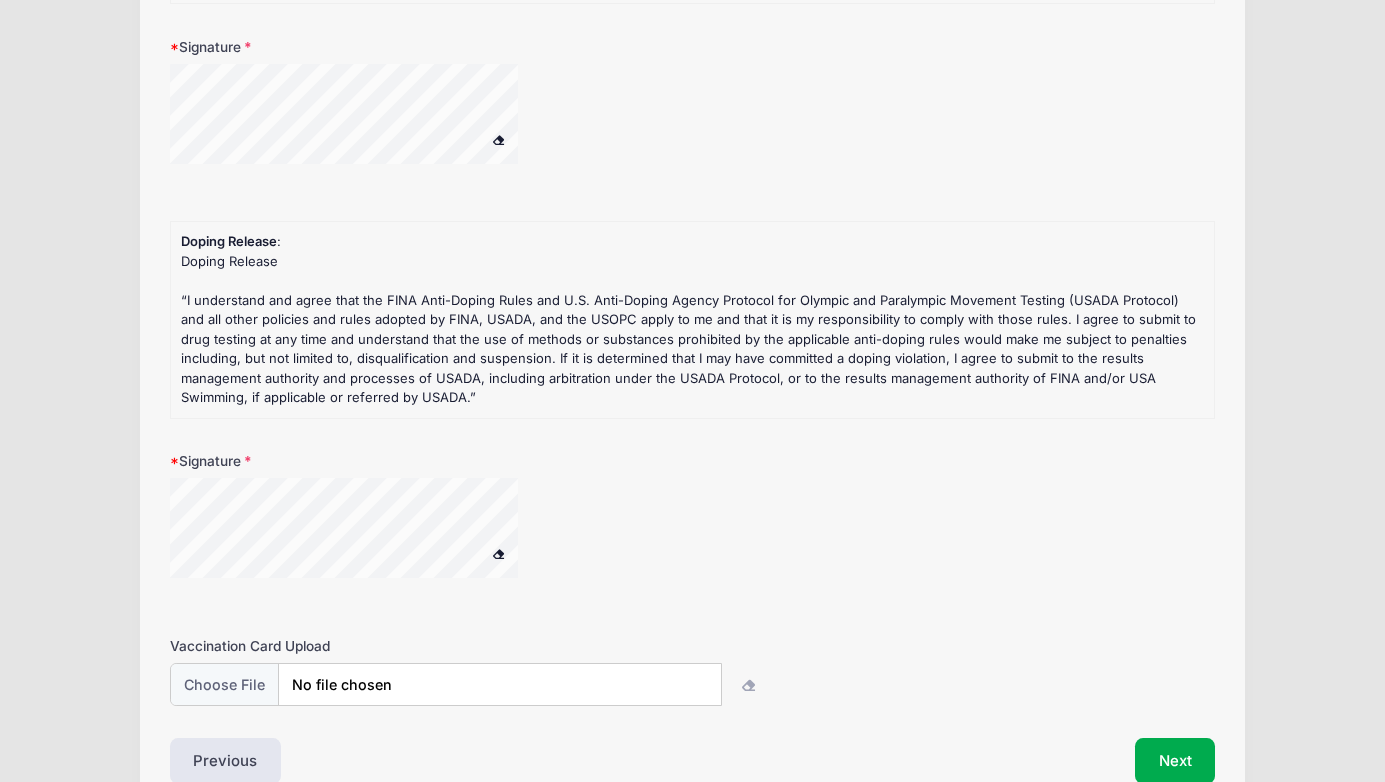 scroll, scrollTop: 569, scrollLeft: 0, axis: vertical 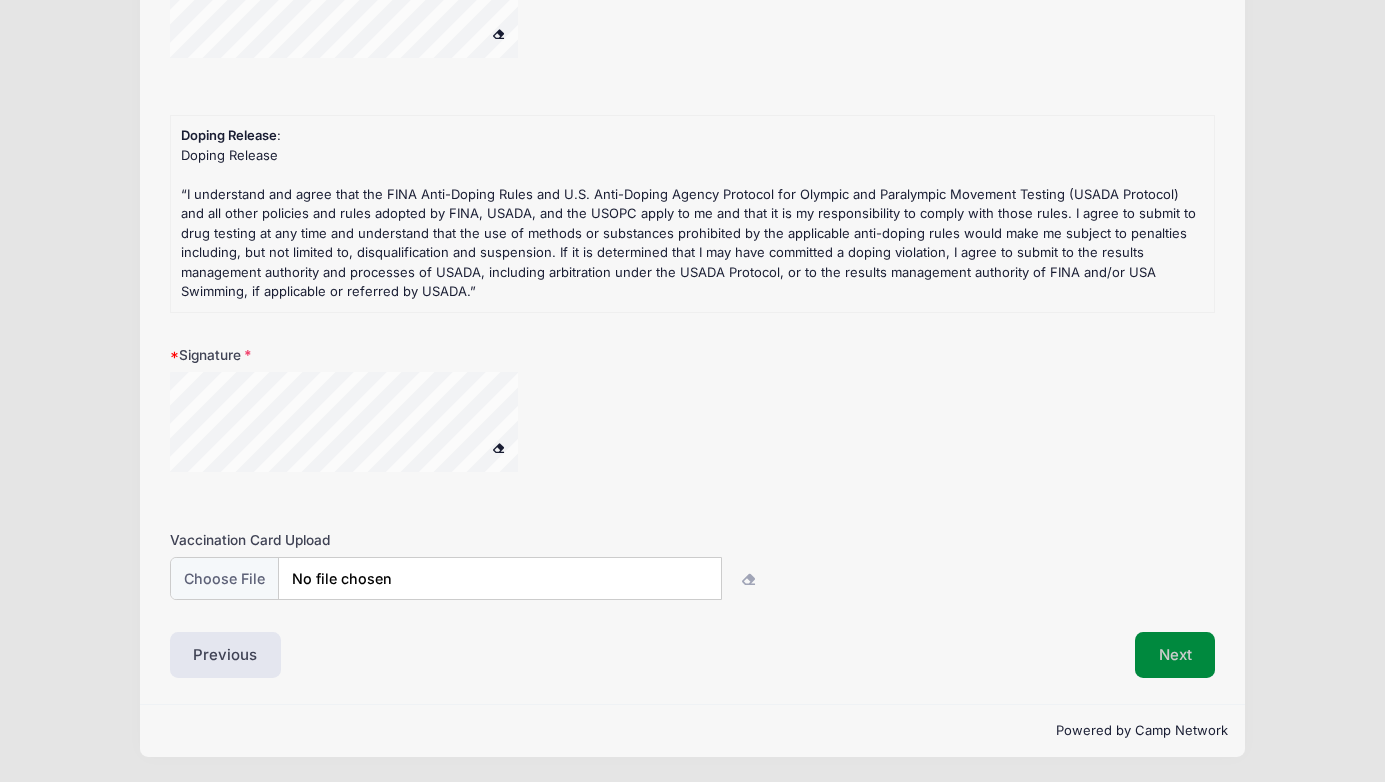 click on "Next" at bounding box center (1175, 655) 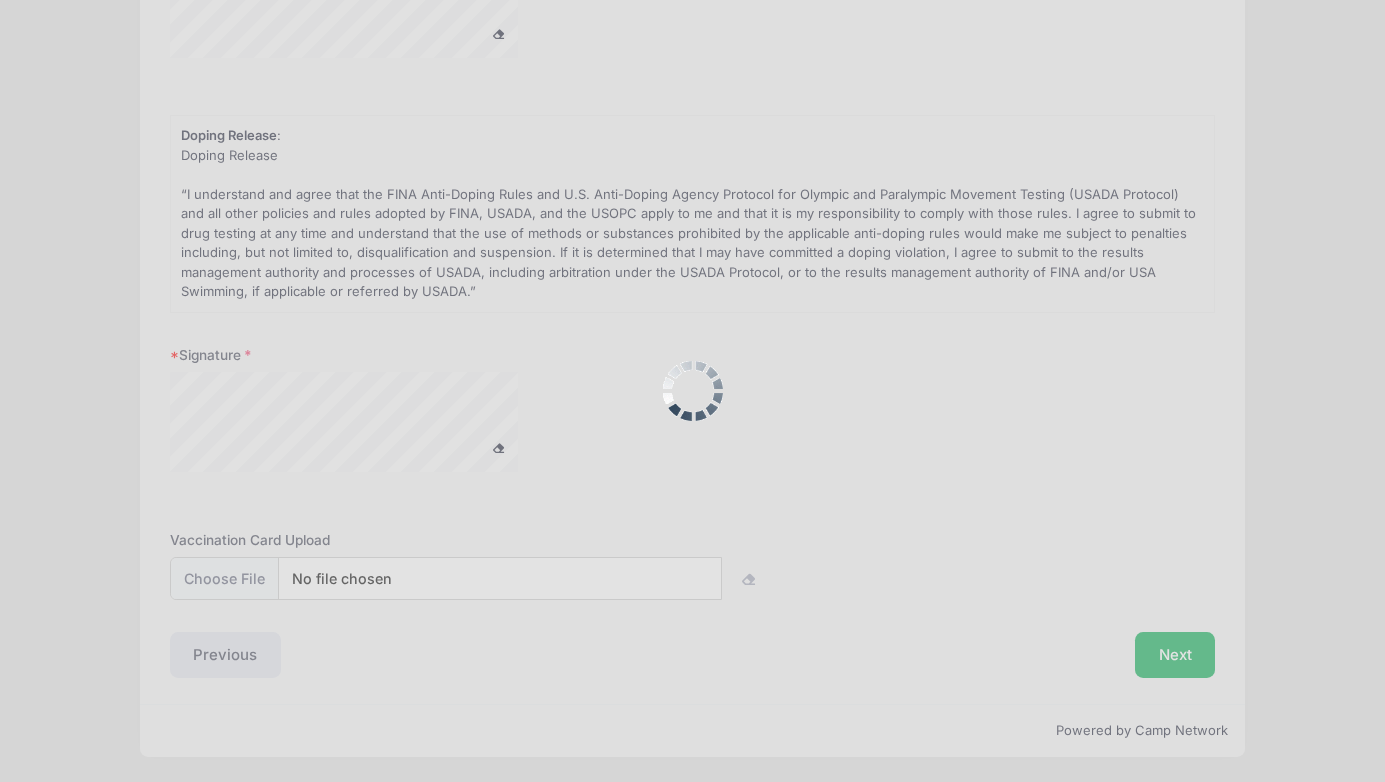 scroll, scrollTop: 0, scrollLeft: 0, axis: both 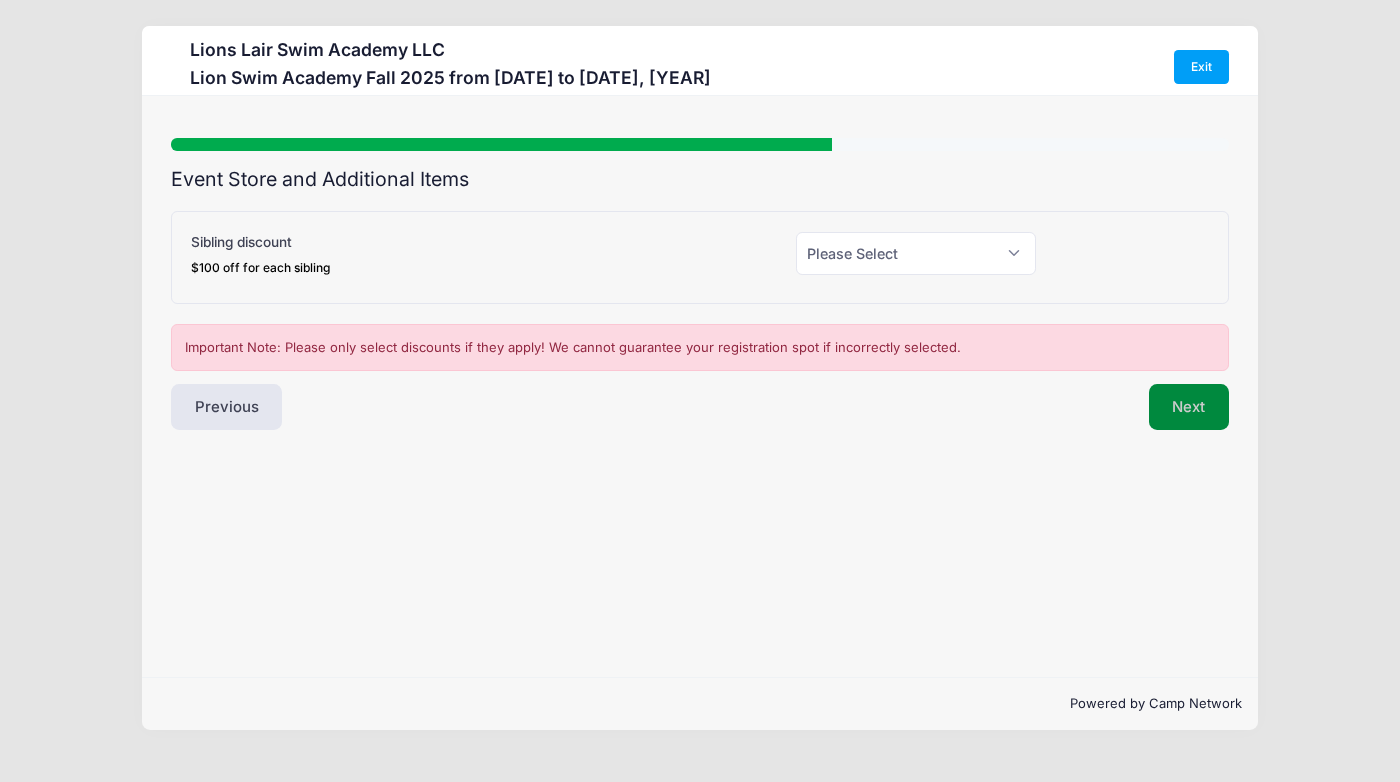 click on "Next" at bounding box center [1189, 407] 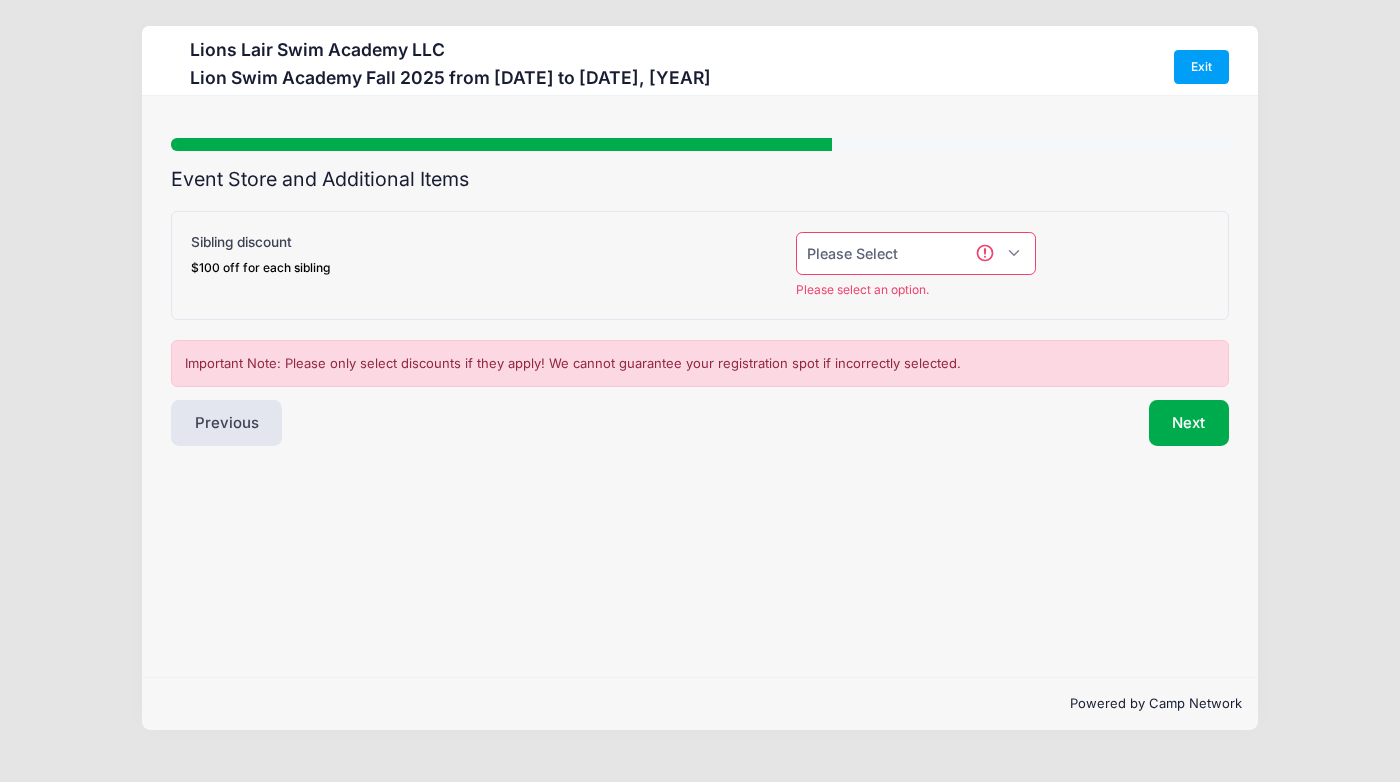 click on "Please Select Yes (-$100.00)
No" at bounding box center (916, 253) 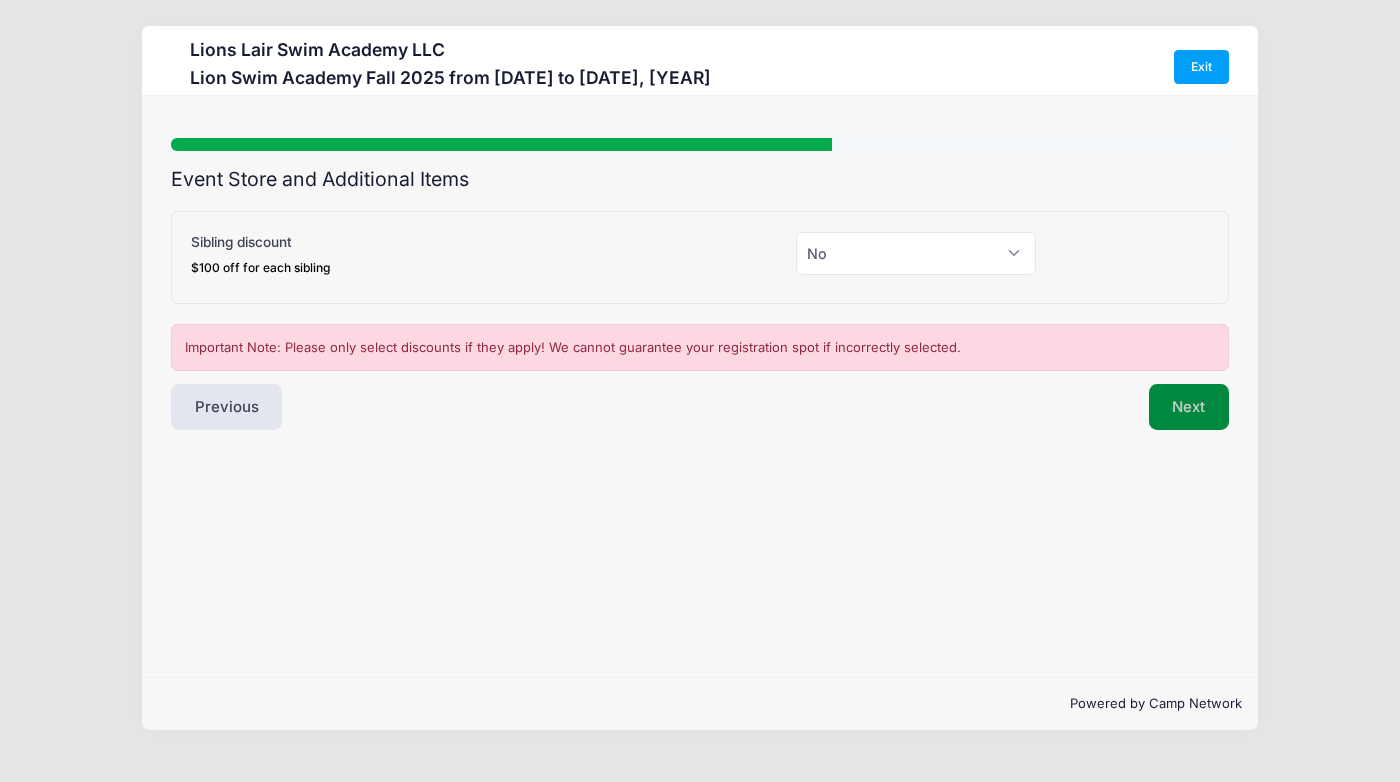 click on "Next" at bounding box center [1189, 407] 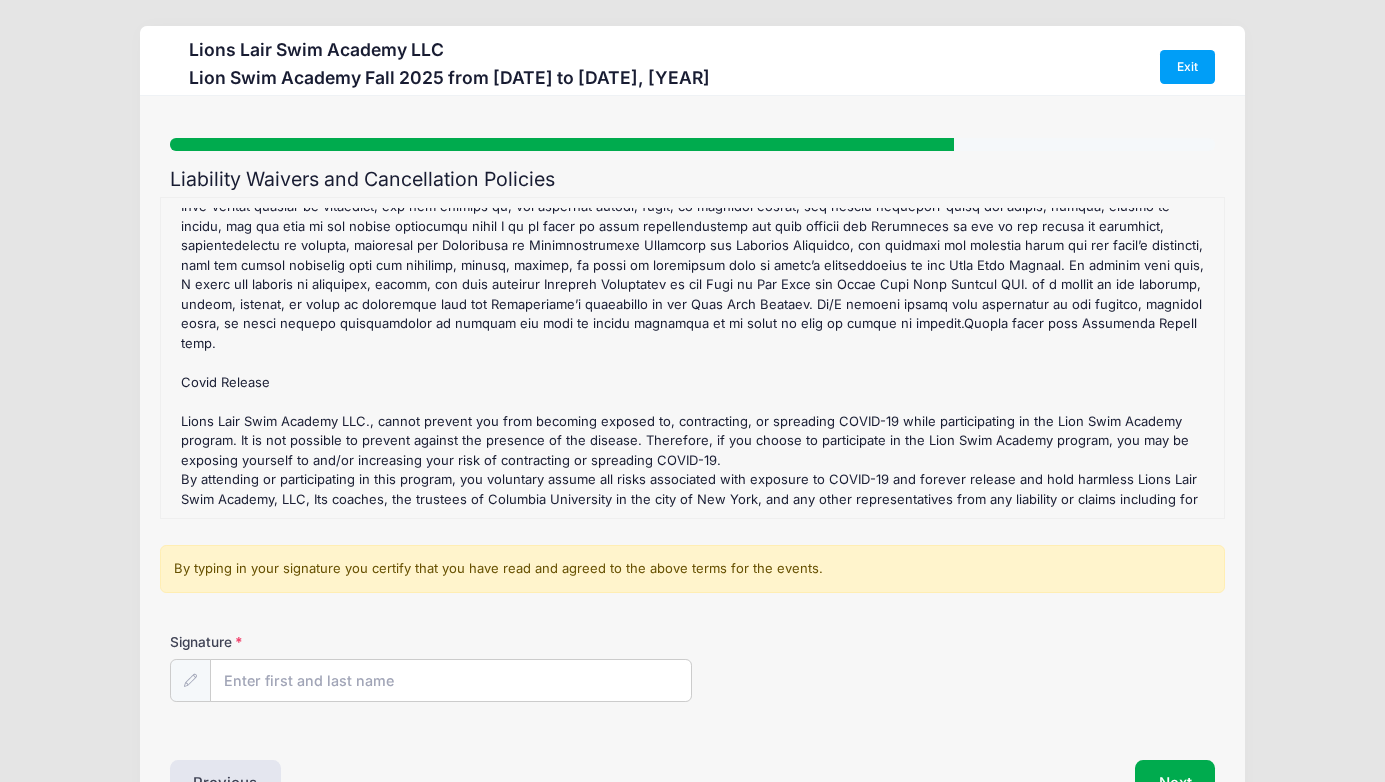 scroll, scrollTop: 136, scrollLeft: 0, axis: vertical 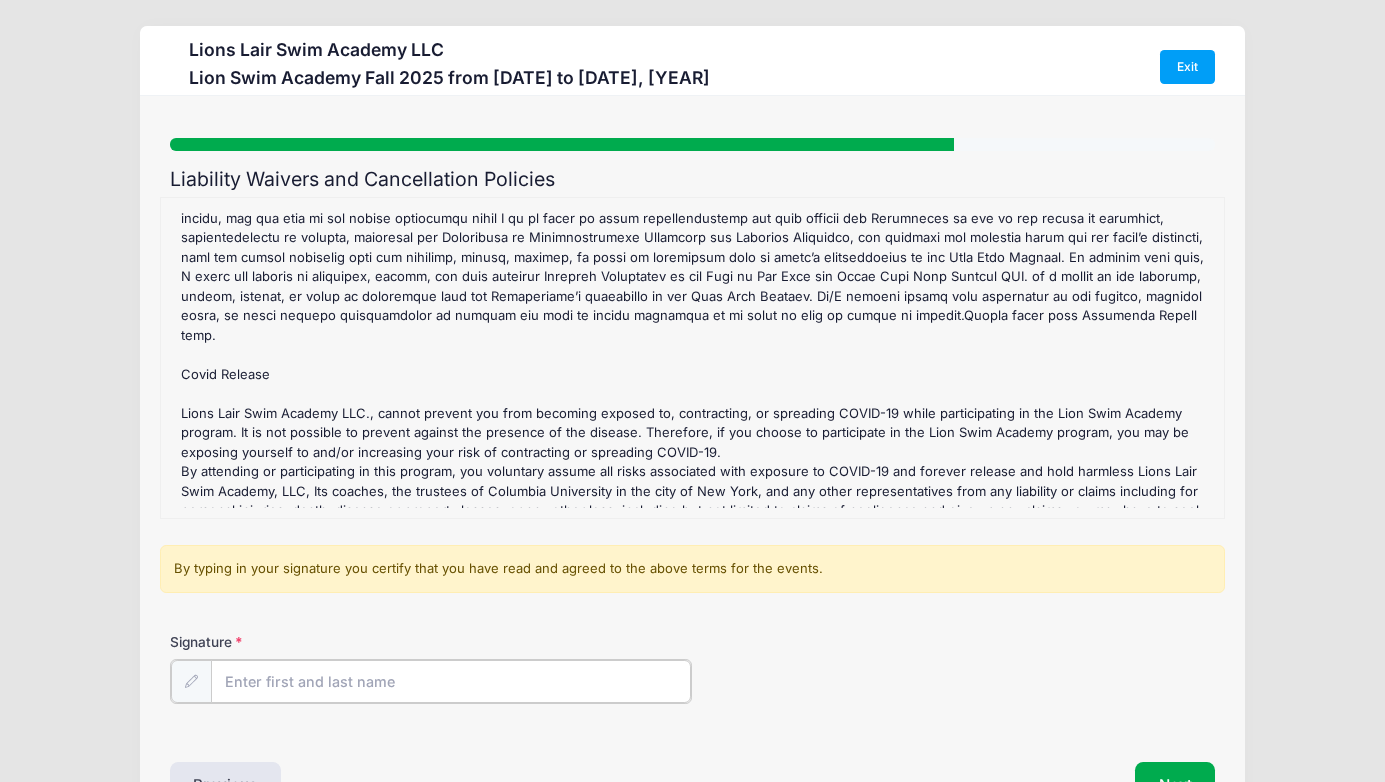 click on "Signature" at bounding box center [451, 681] 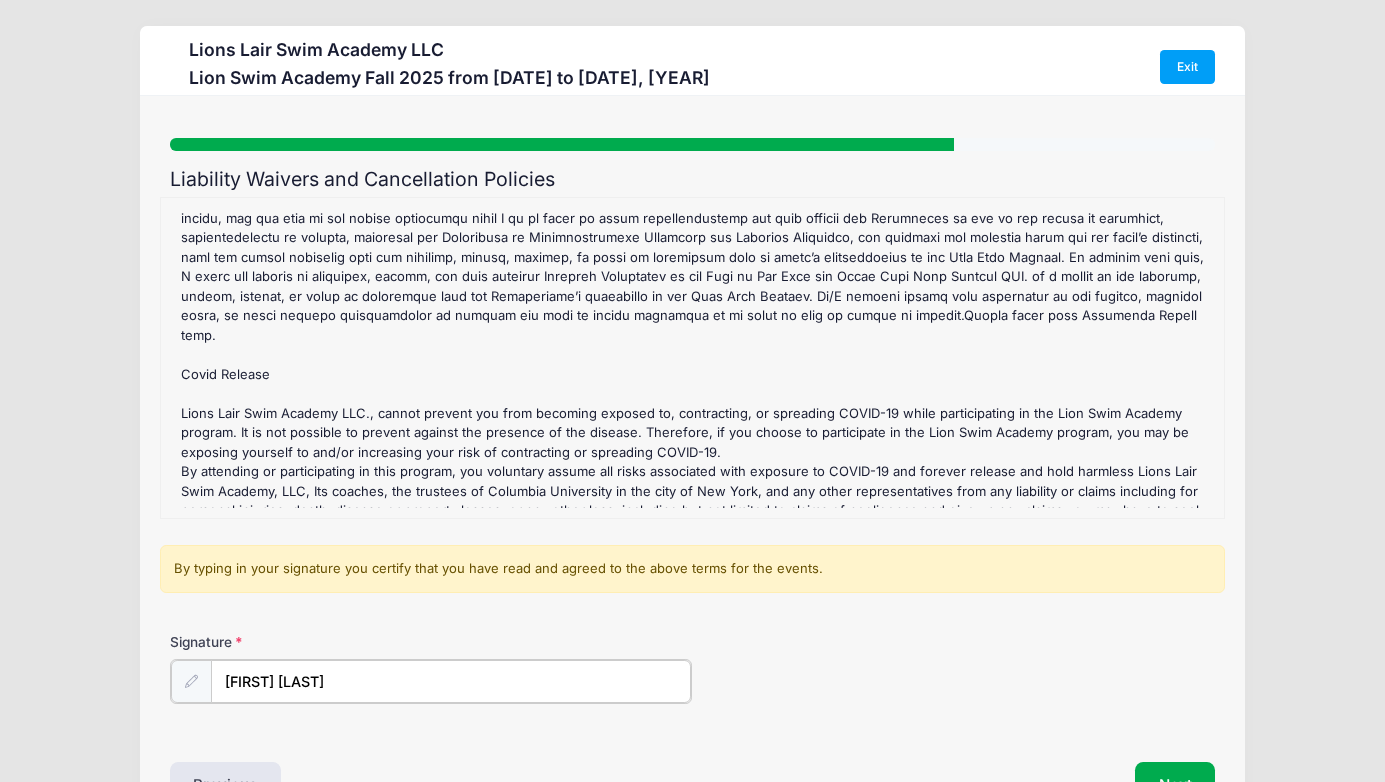 type on "[FIRST] [LAST]" 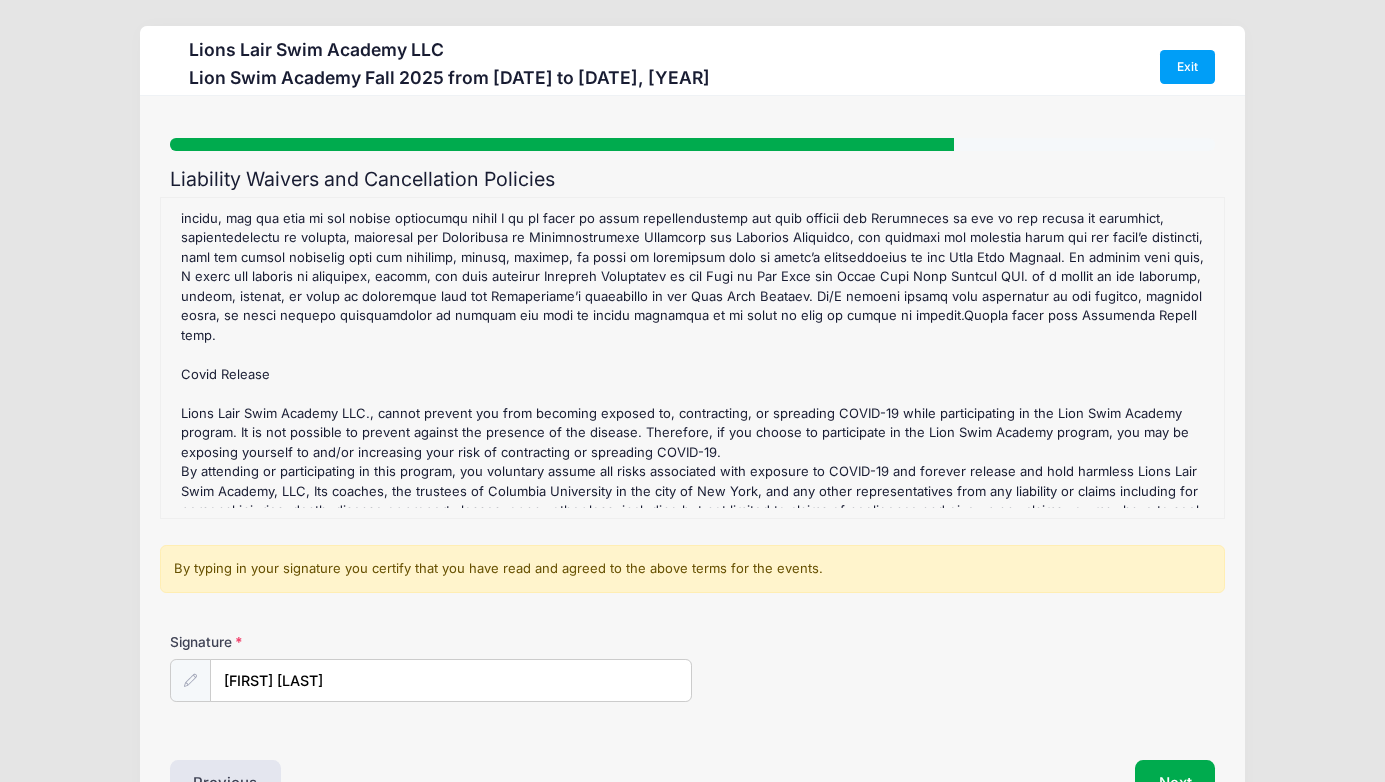 click on "Lion Swim Academy Fall 2025 Refund Policy :
We will refund you all the session fee if you cancel one week prior the start. There is no refund once the session starts.
Lion Swim Academy Fall 2025 Waiver(s) :
Covid Release
Lions Lair Swim Academy LLC., cannot prevent you from becoming exposed to, contracting, or spreading COVID-19 while participating in the Lion Swim Academy program. It is not possible to prevent against the presence of the disease. Therefore, if you choose to participate in the Lion Swim Academy program, you may be exposing yourself to and/or increasing your risk of contracting or spreading COVID-19.
USA Swimming release
By typing in your signature you certify that you have read and agreed to the above terms for the events.
Signature" at bounding box center [693, 465] 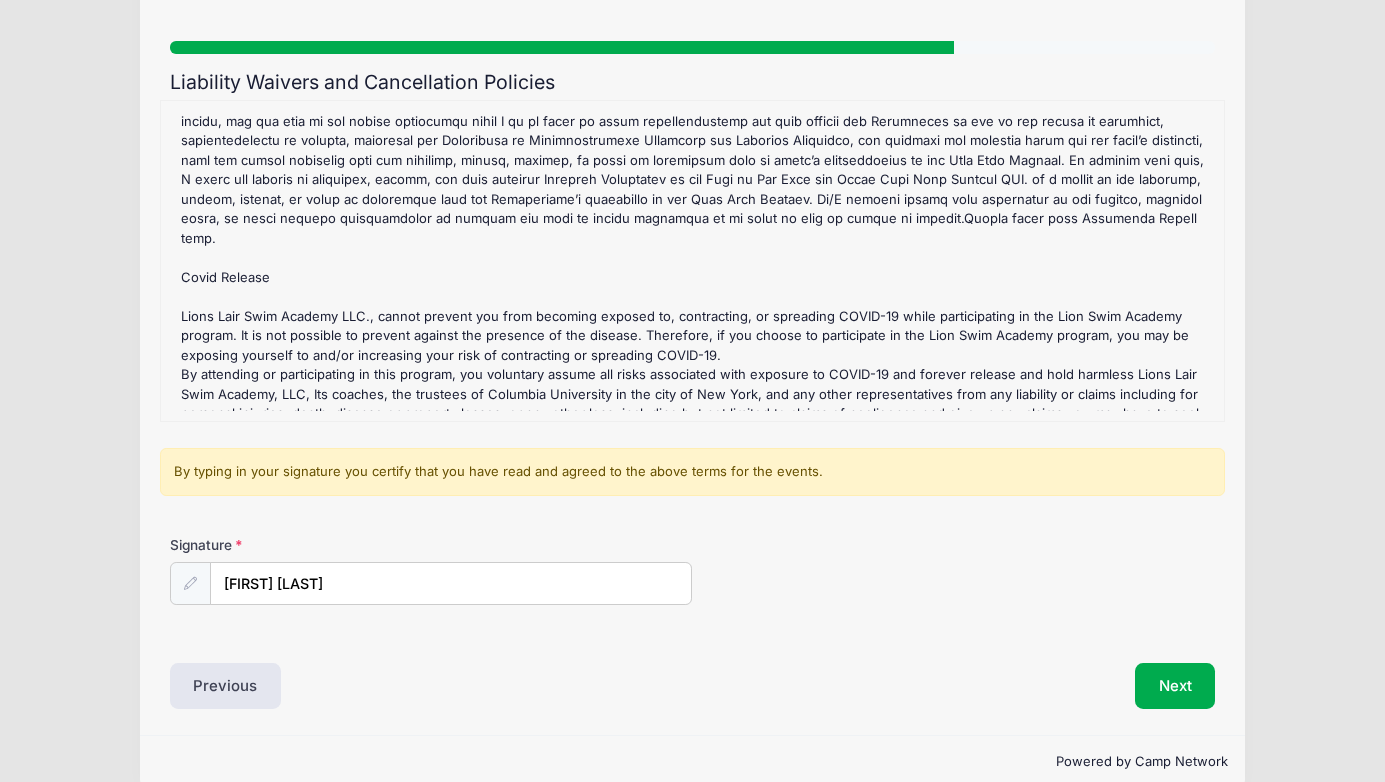scroll, scrollTop: 129, scrollLeft: 0, axis: vertical 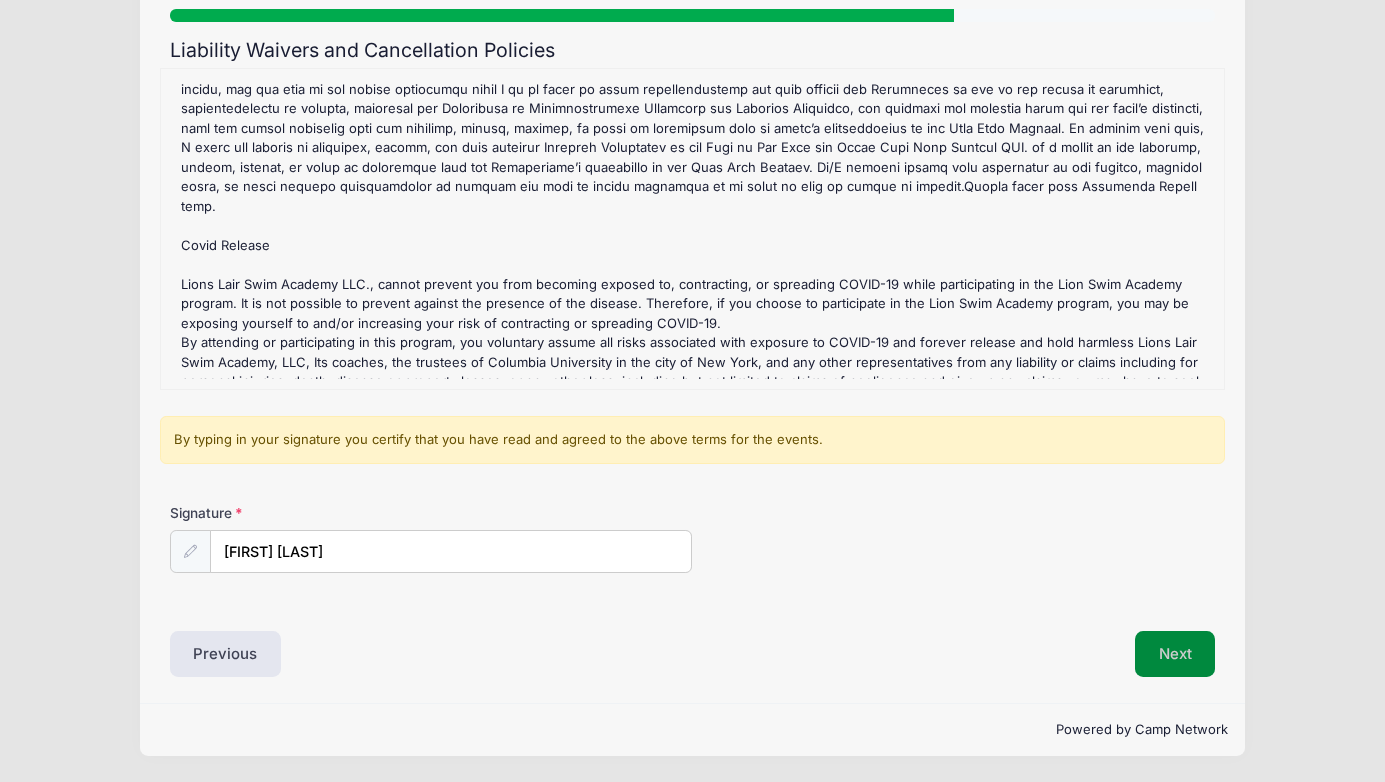 click on "Next" at bounding box center (1175, 654) 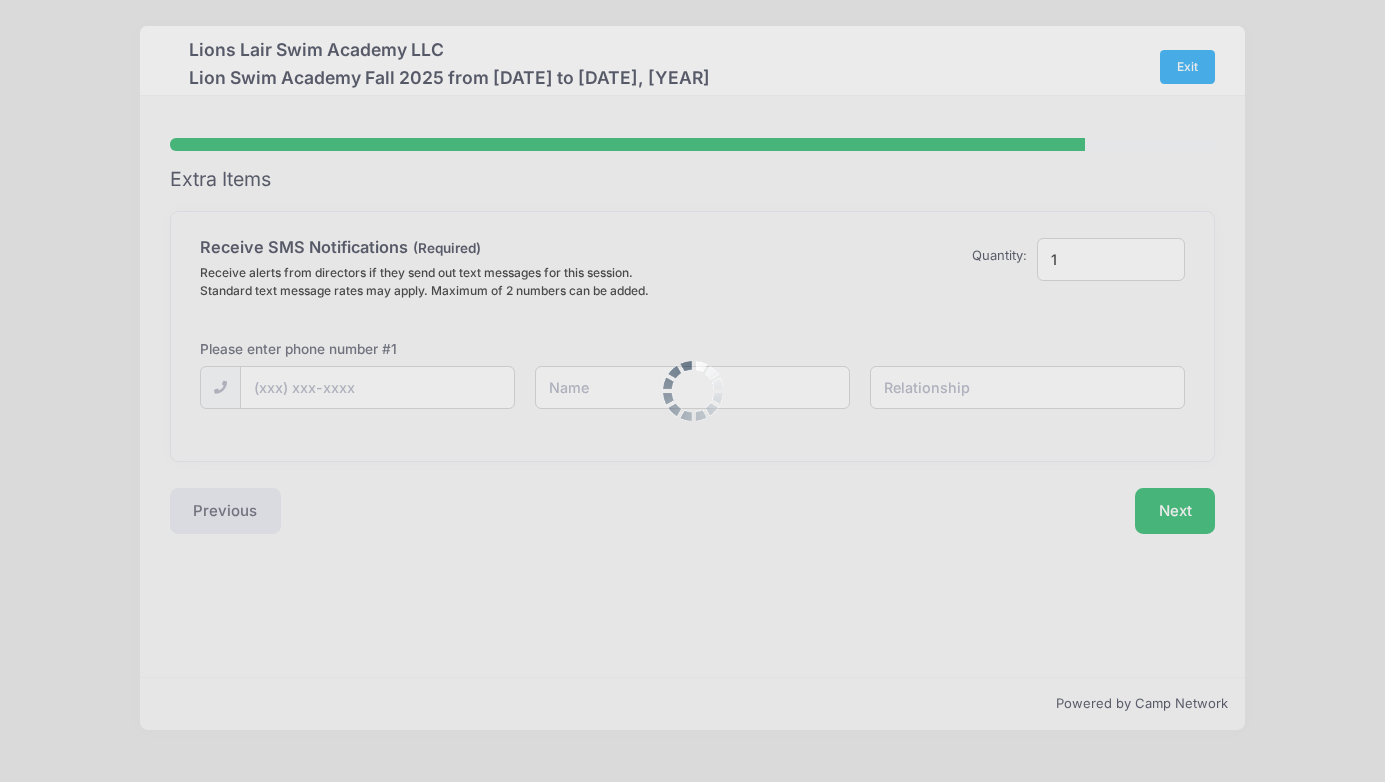 scroll, scrollTop: 0, scrollLeft: 0, axis: both 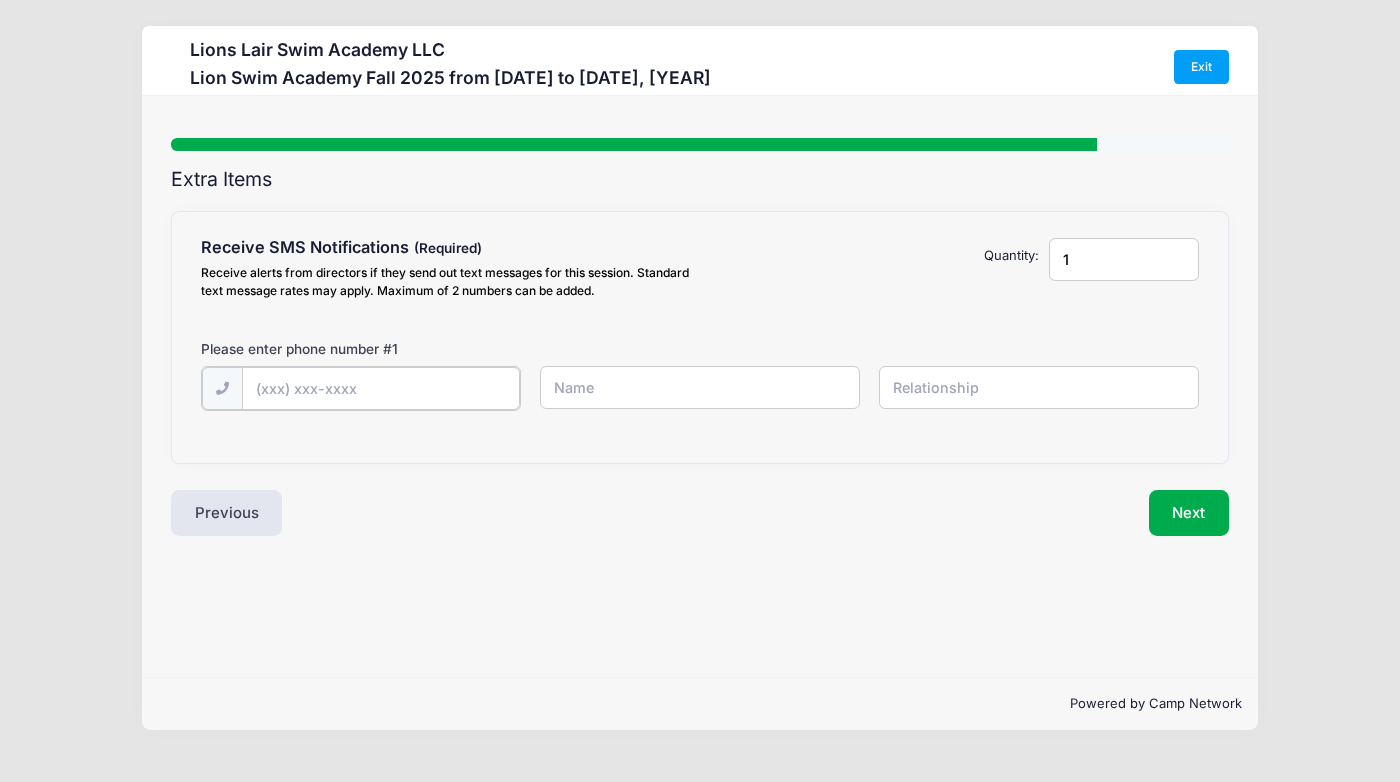 click at bounding box center (0, 0) 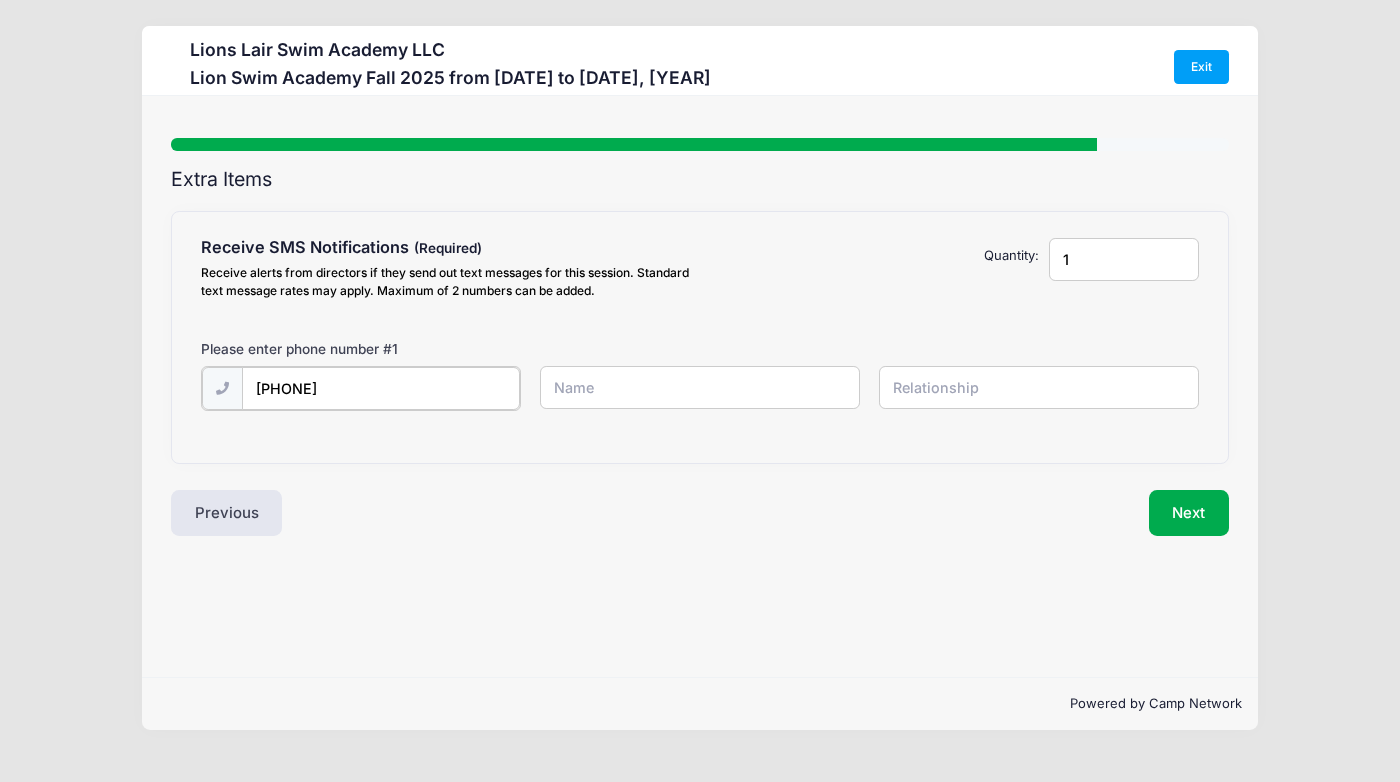 type on "[PHONE]" 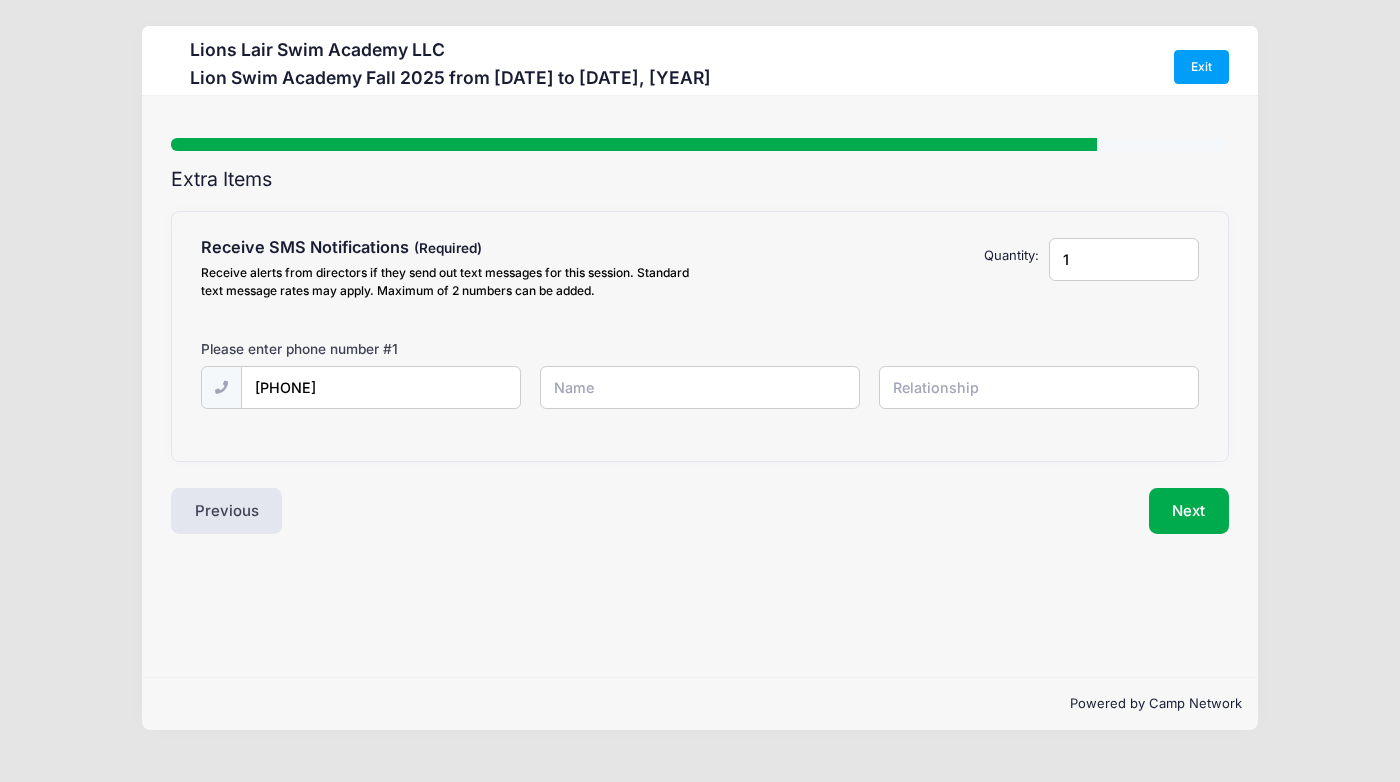 click at bounding box center (0, 0) 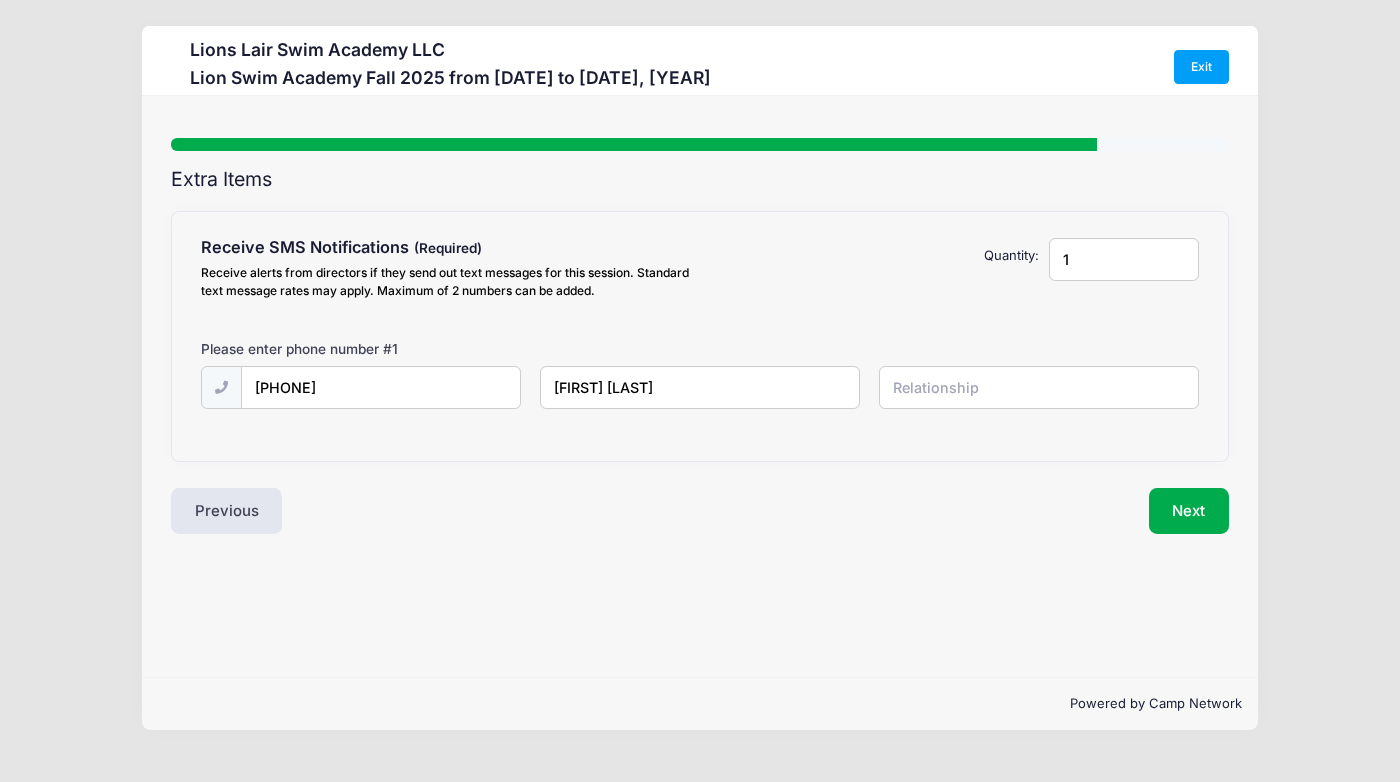 type on "[FIRST] [LAST]" 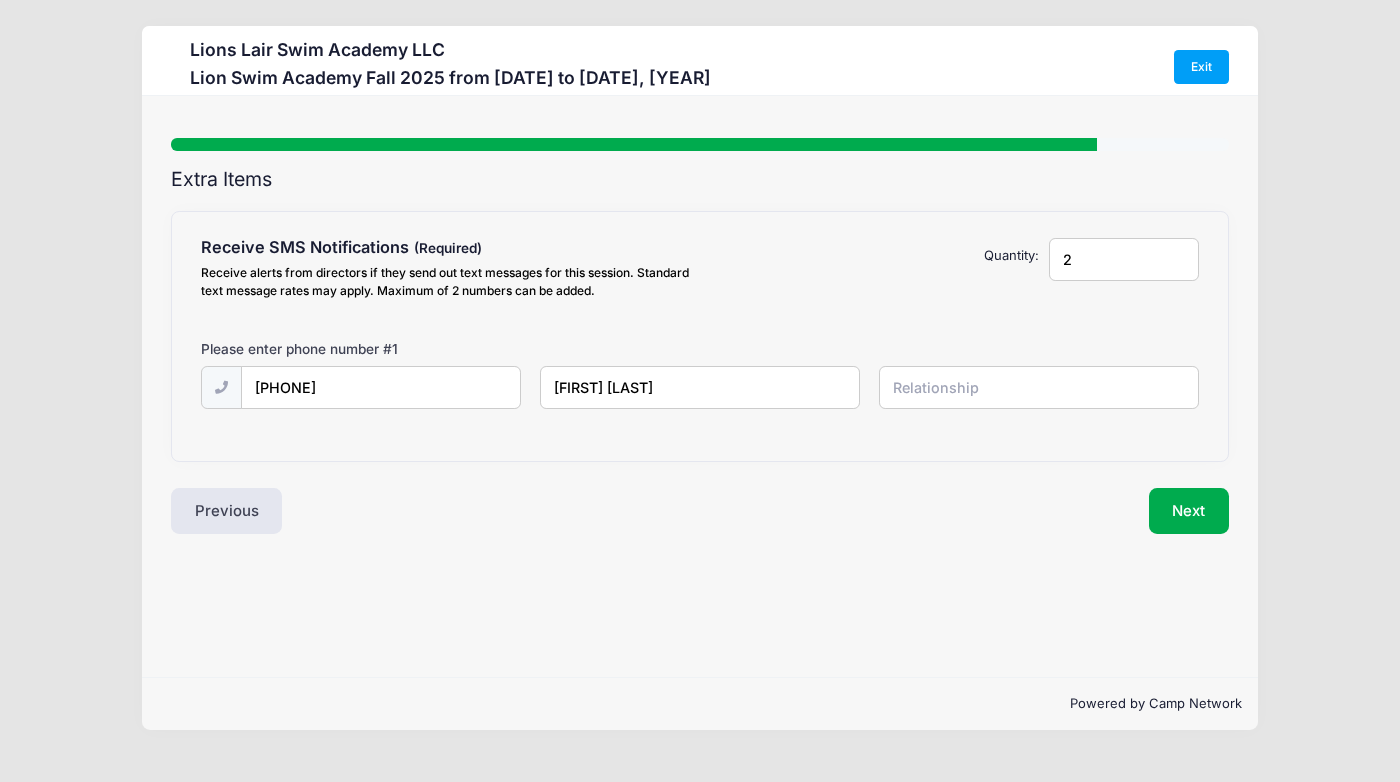type on "2" 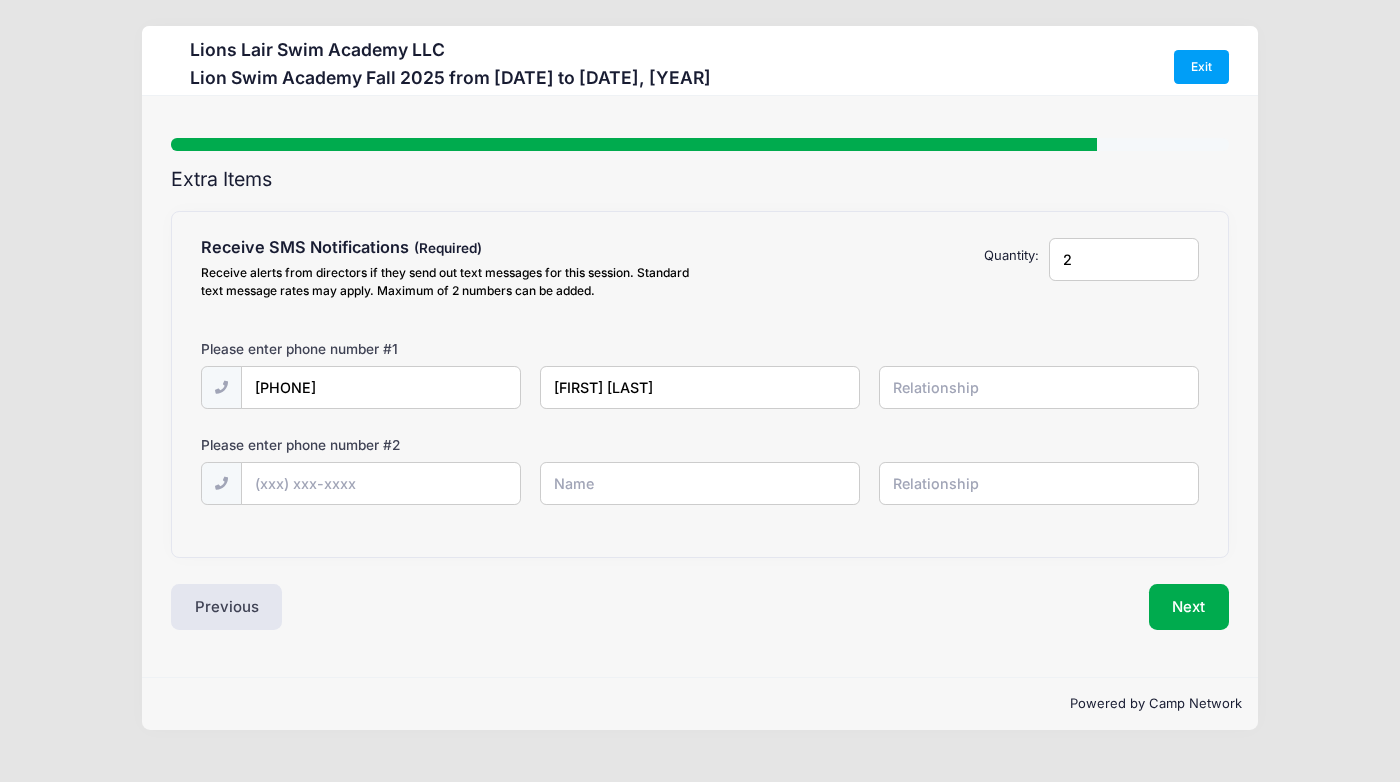 click at bounding box center (0, 0) 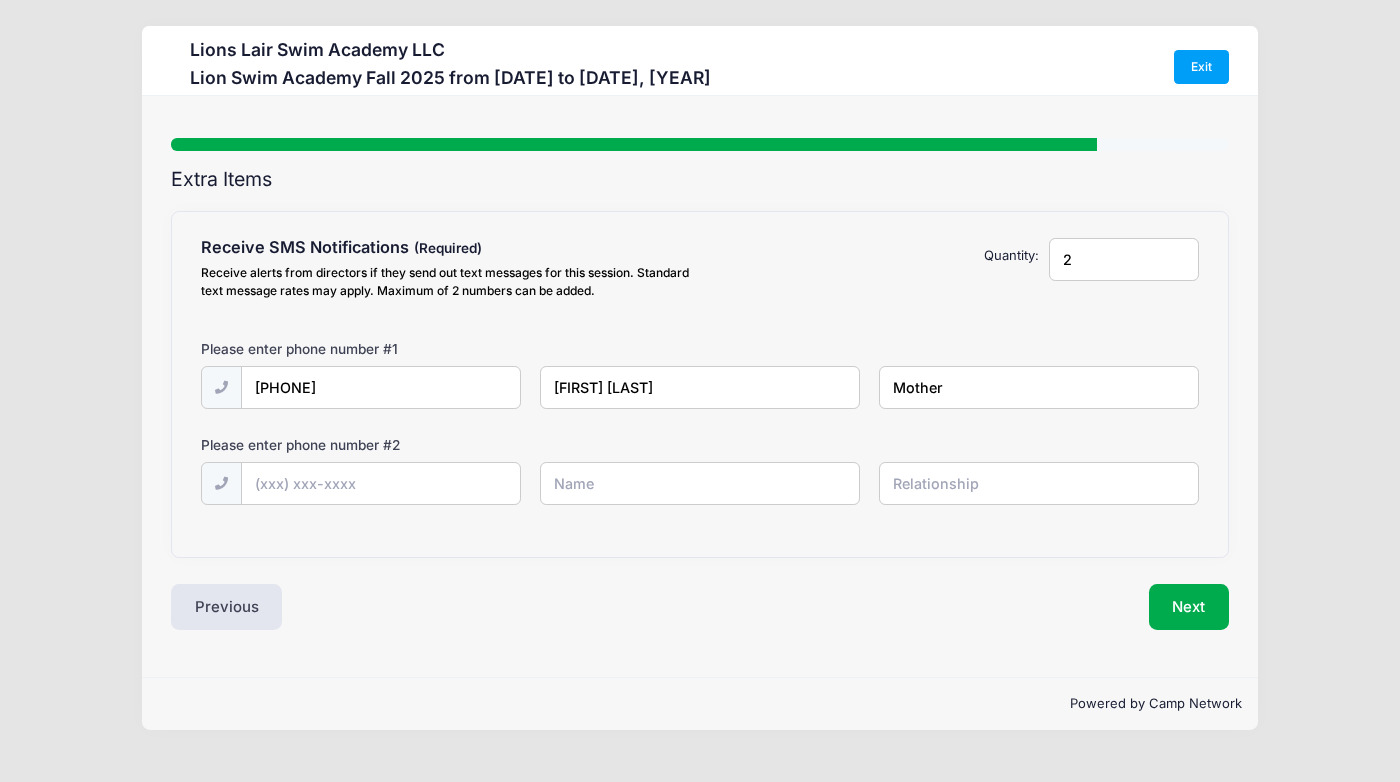 type on "Mother" 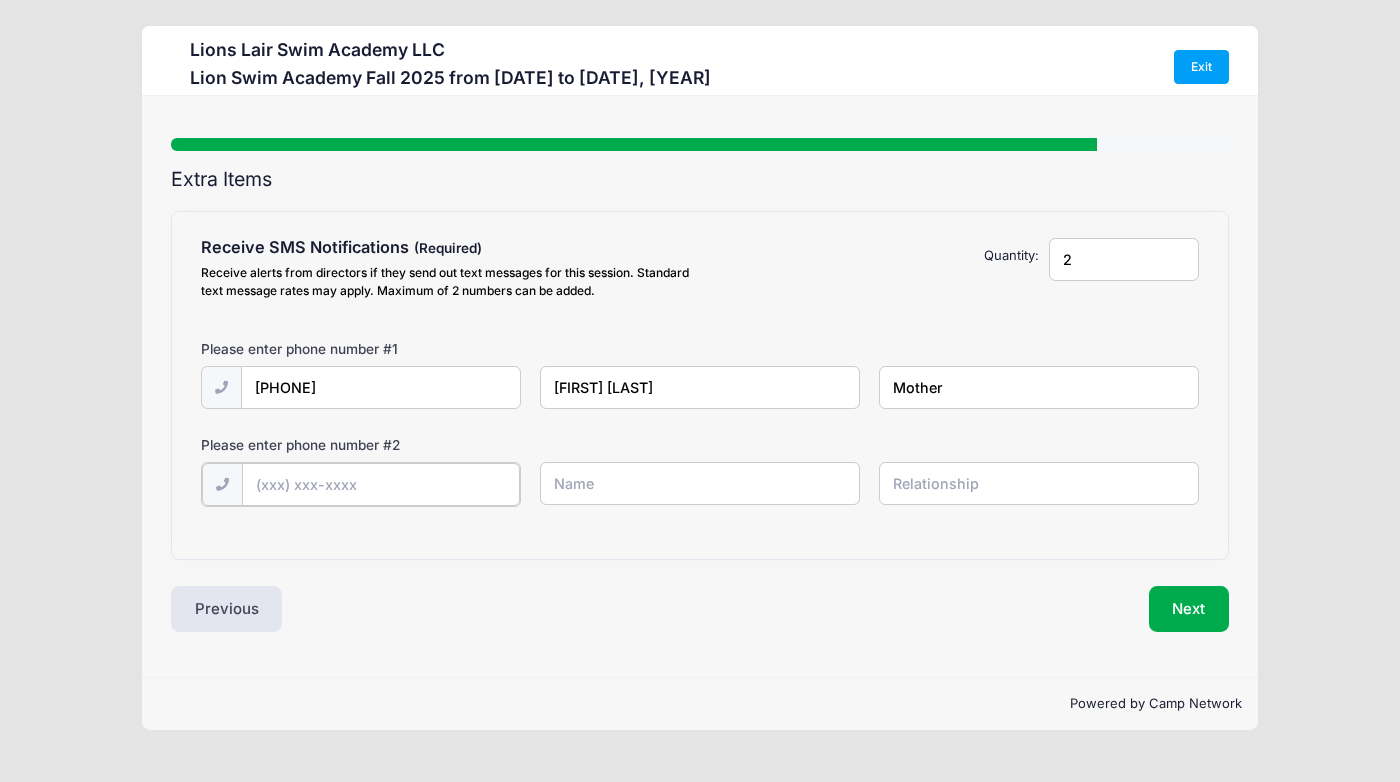 click at bounding box center (0, 0) 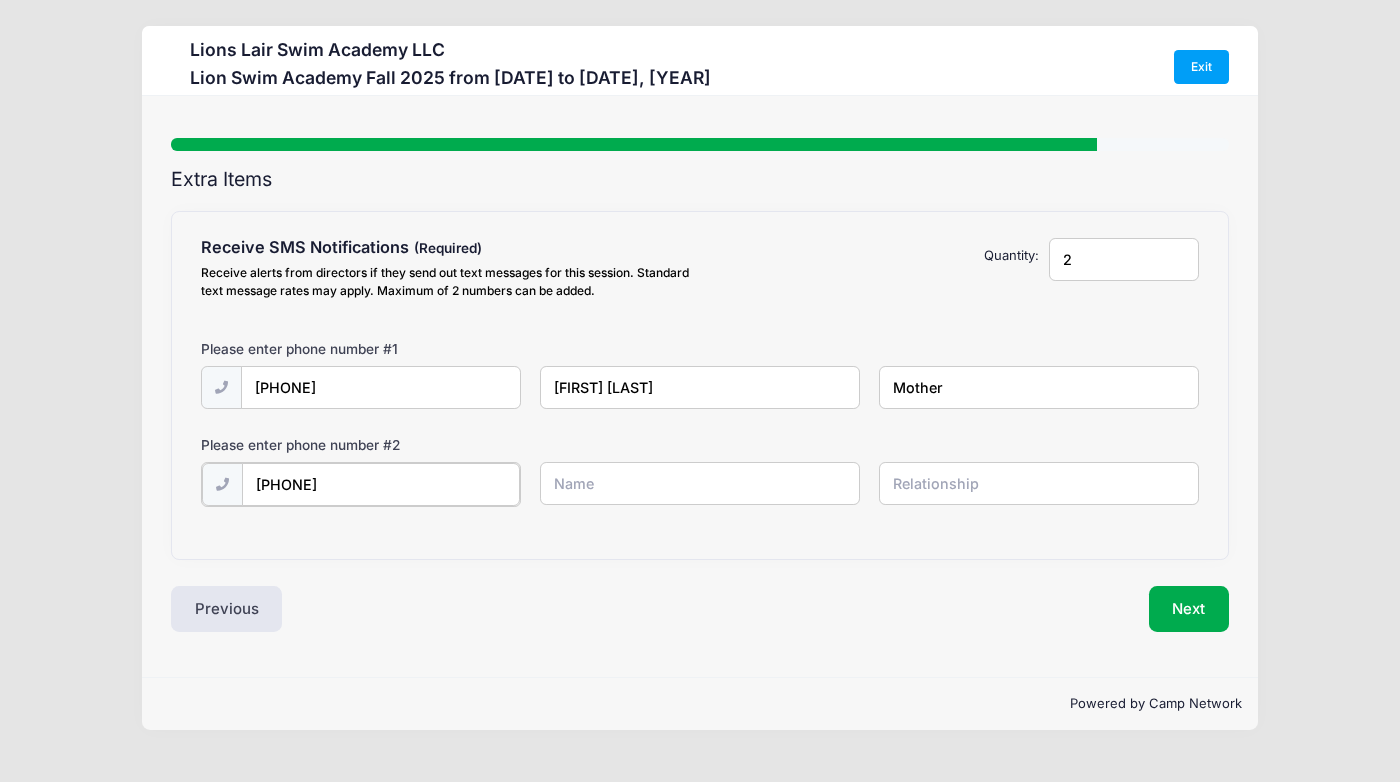 type on "[PHONE]" 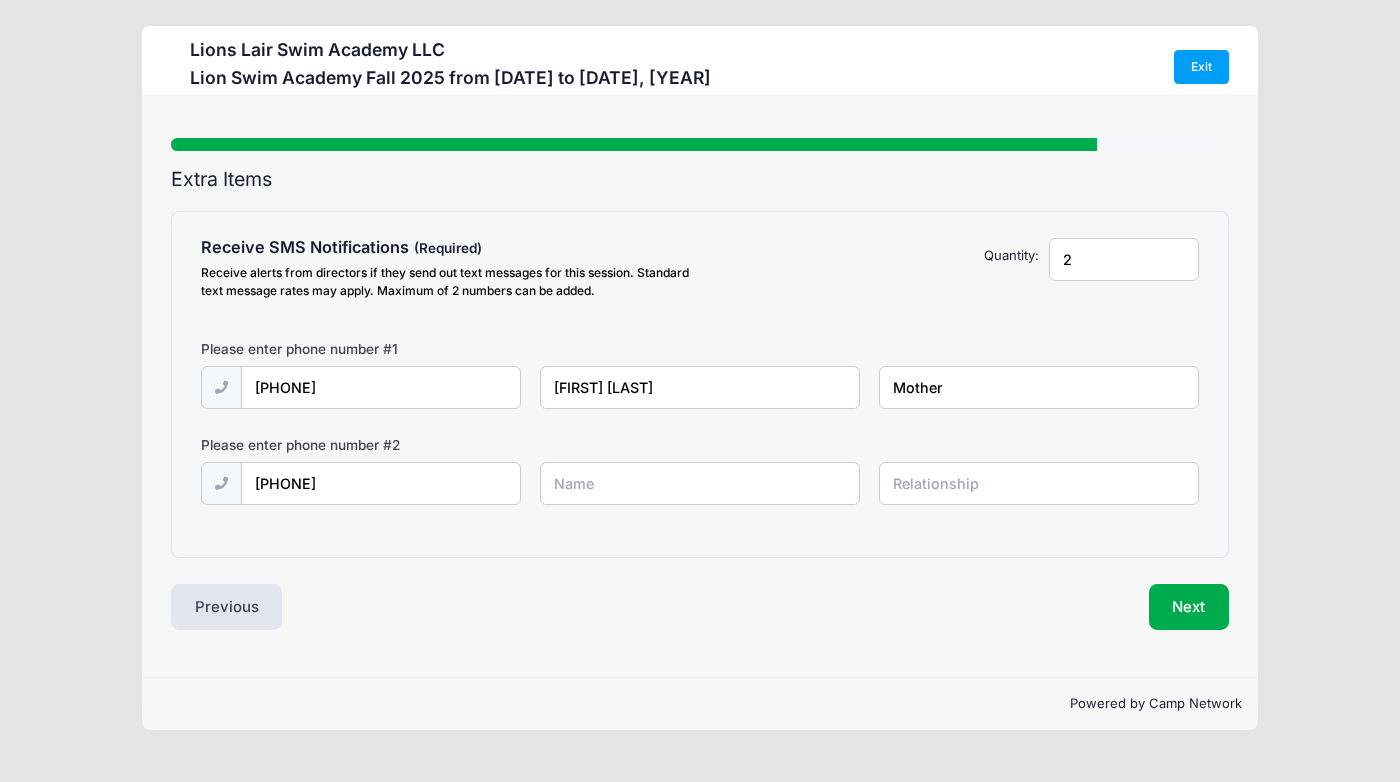 click at bounding box center [0, 0] 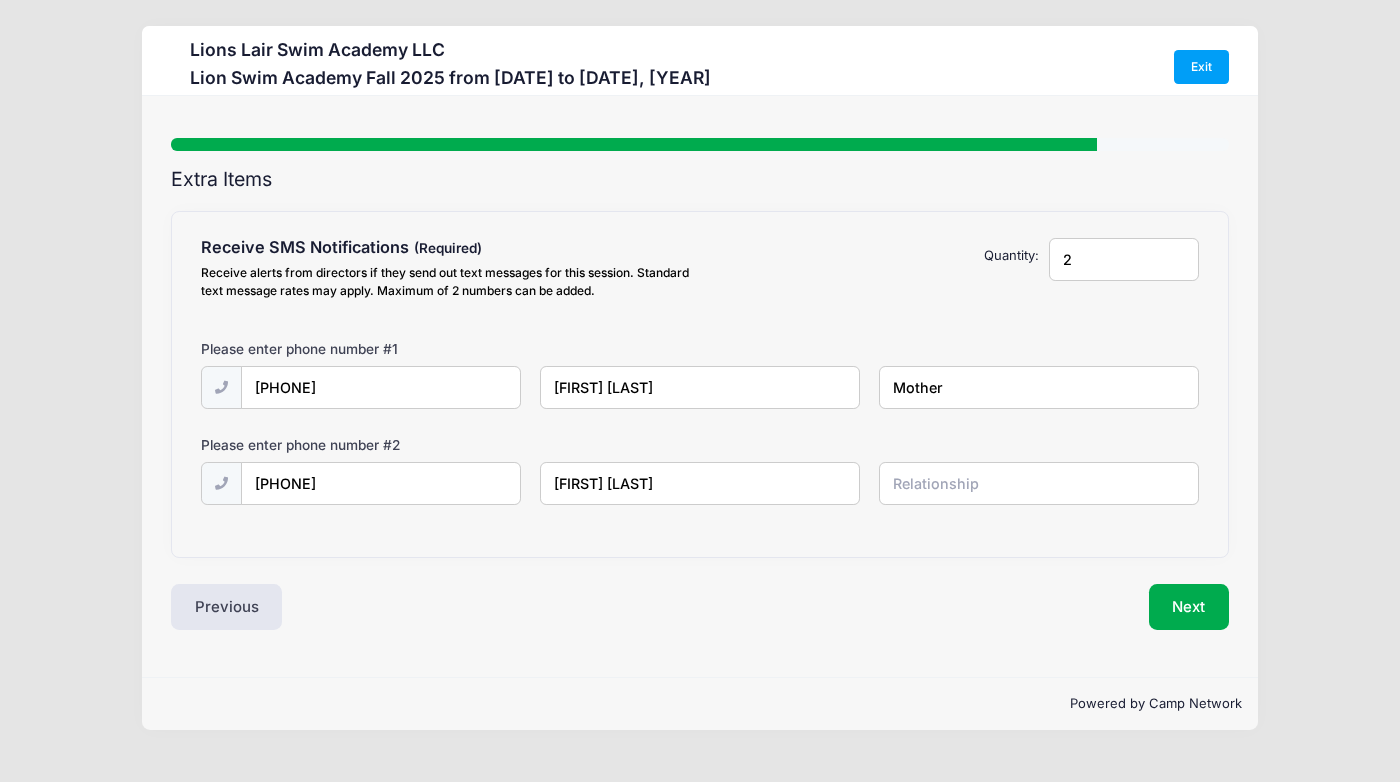 type on "[FIRST] [LAST]" 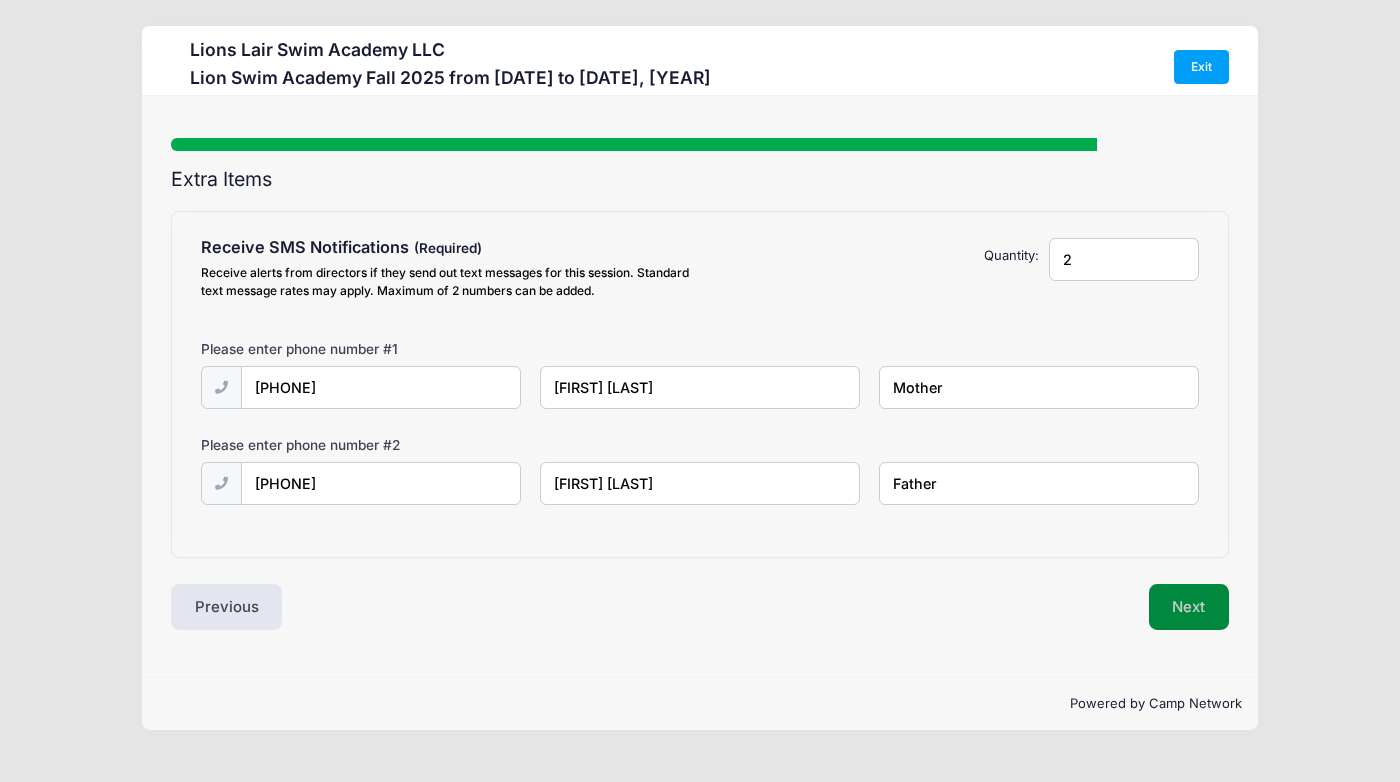 type on "Father" 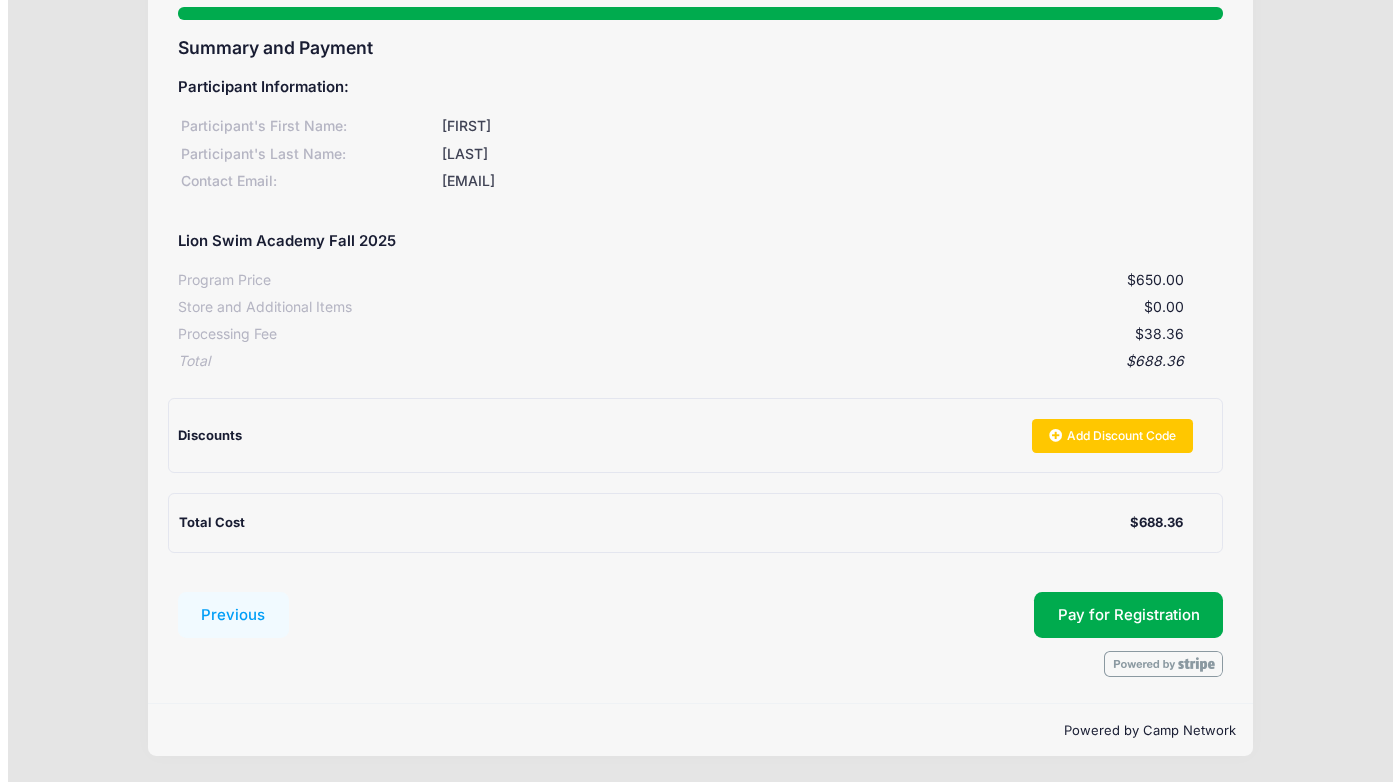 scroll, scrollTop: 131, scrollLeft: 0, axis: vertical 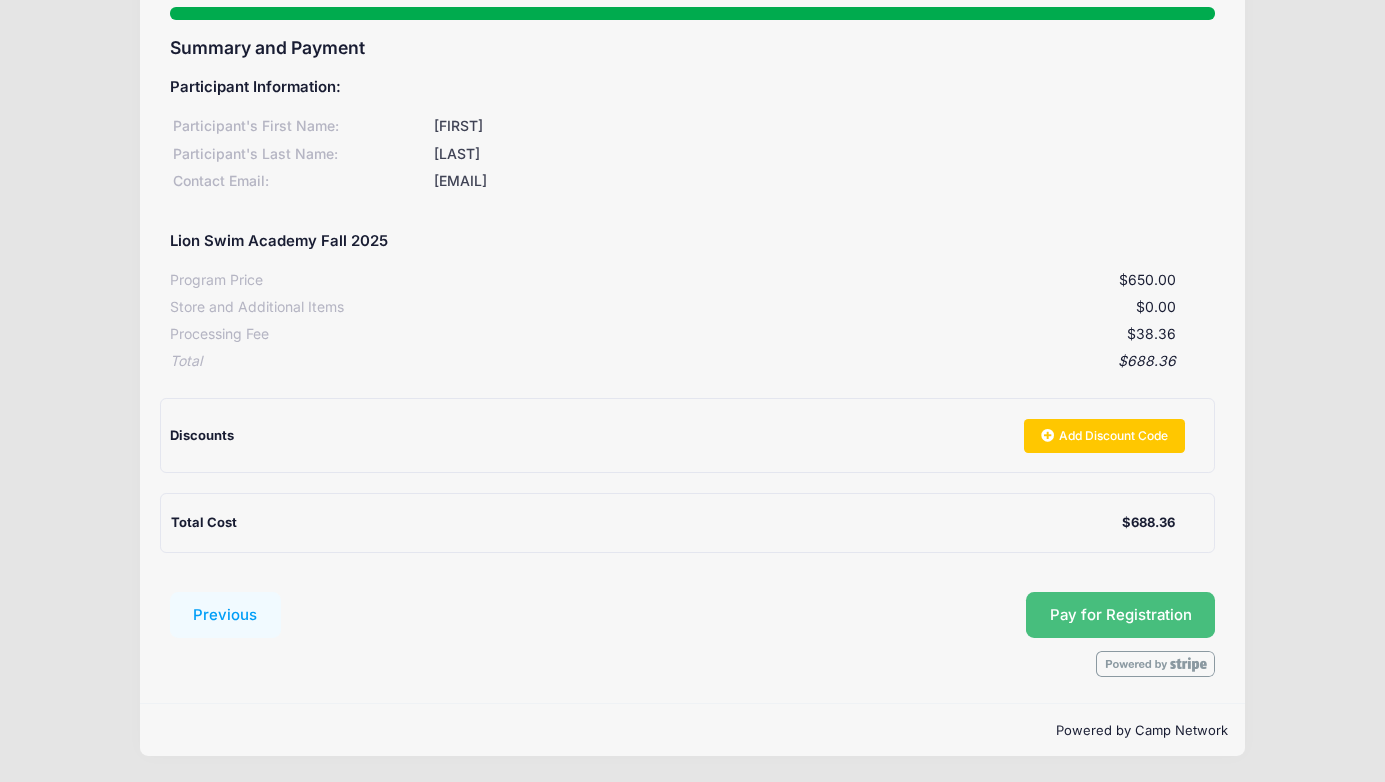 click on "Pay for Registration" at bounding box center [1121, 615] 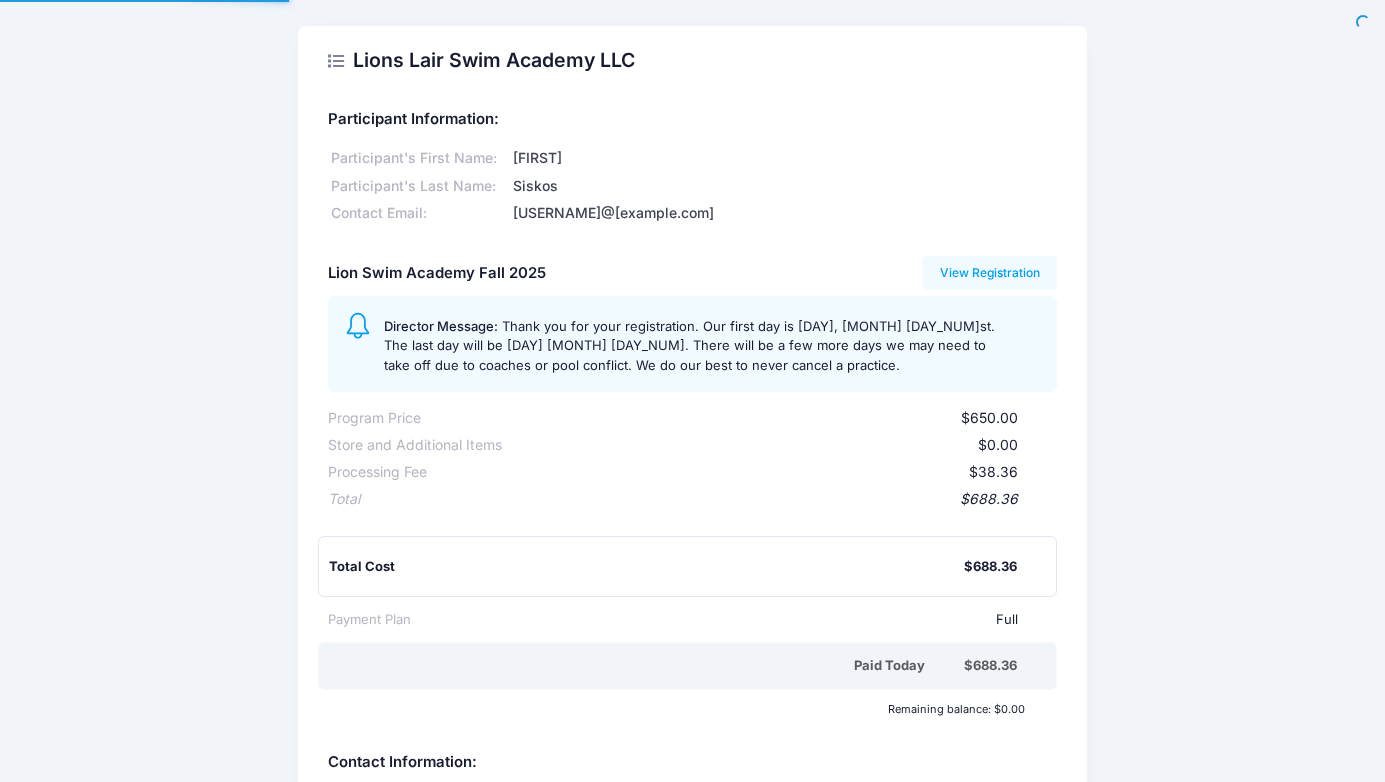 scroll, scrollTop: 0, scrollLeft: 0, axis: both 